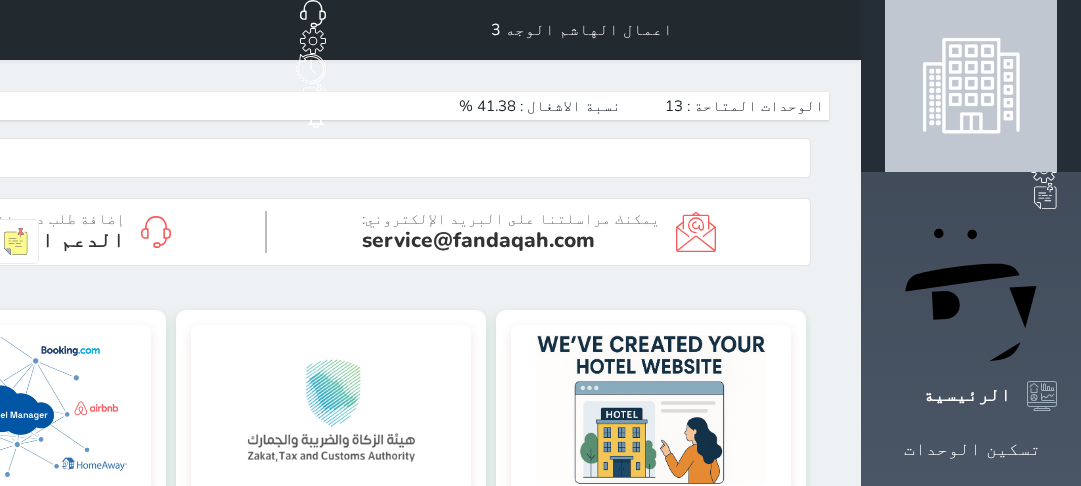 scroll, scrollTop: 0, scrollLeft: 0, axis: both 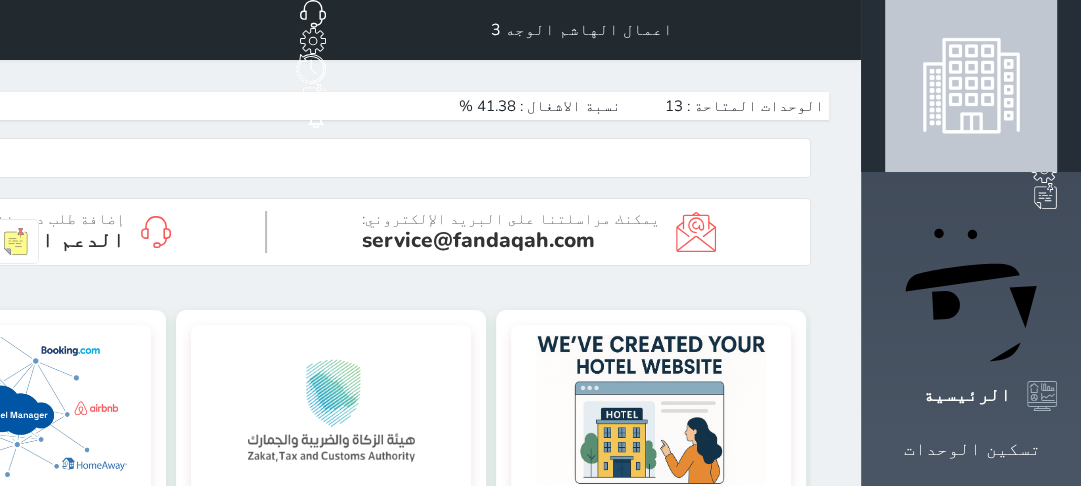 drag, startPoint x: 16, startPoint y: 26, endPoint x: 20, endPoint y: 36, distance: 10.770329 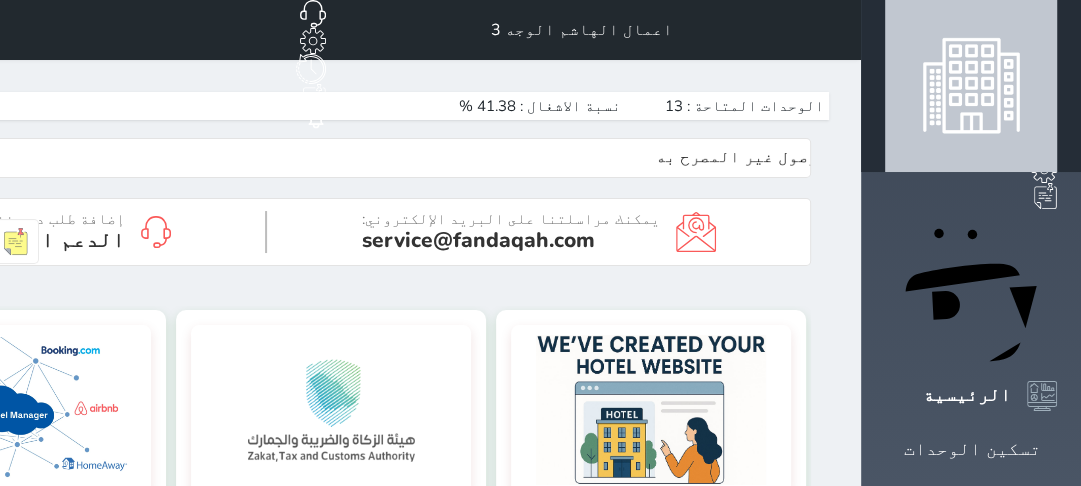 click 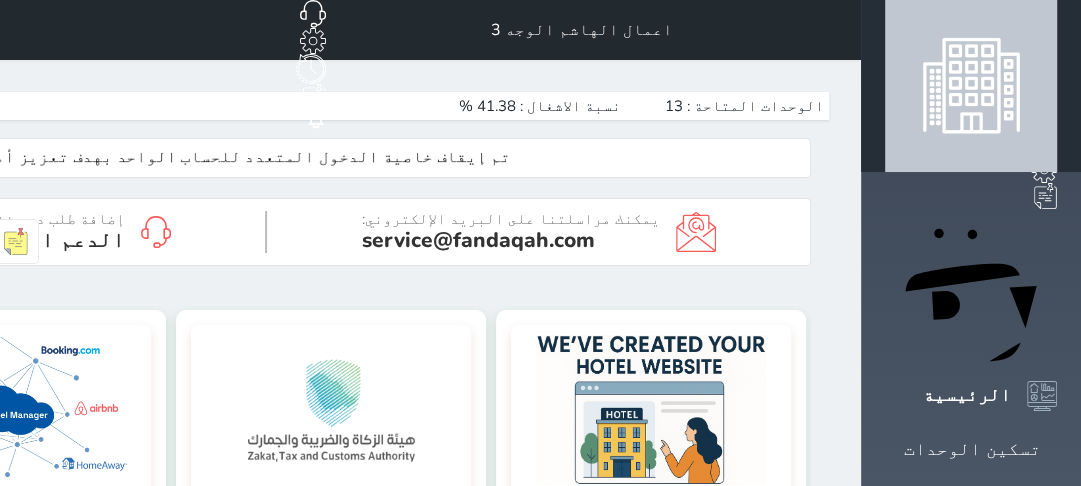 scroll, scrollTop: 128, scrollLeft: 0, axis: vertical 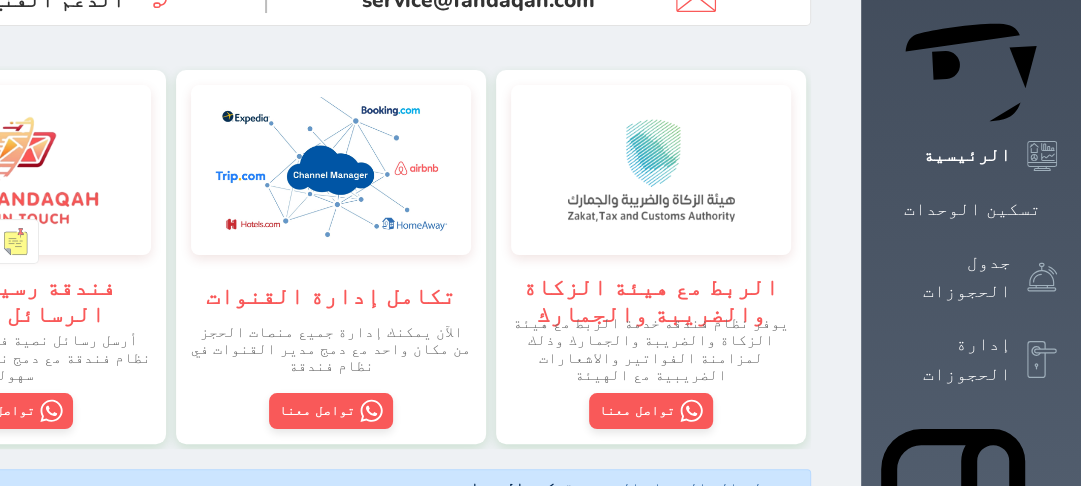 click on "الخروج" at bounding box center (-99, 838) 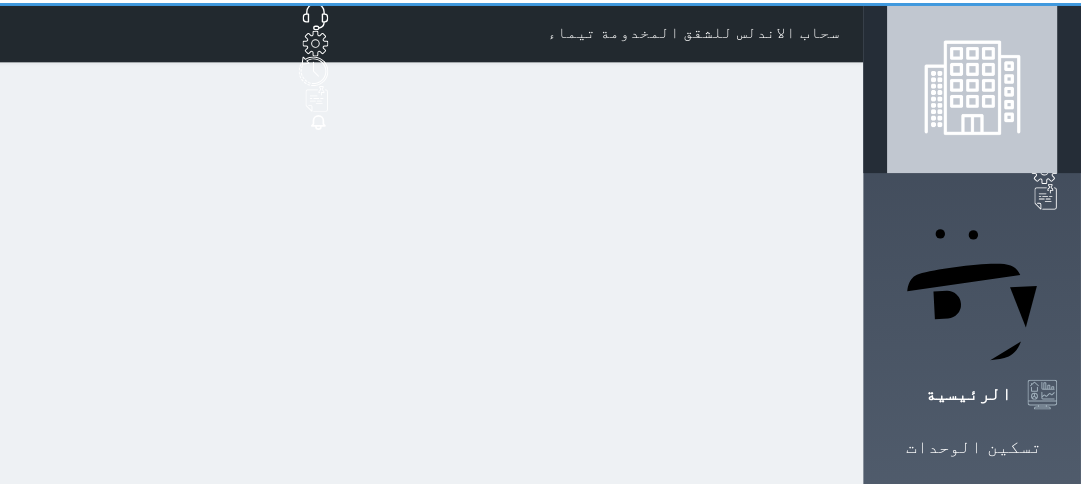 scroll, scrollTop: 0, scrollLeft: 0, axis: both 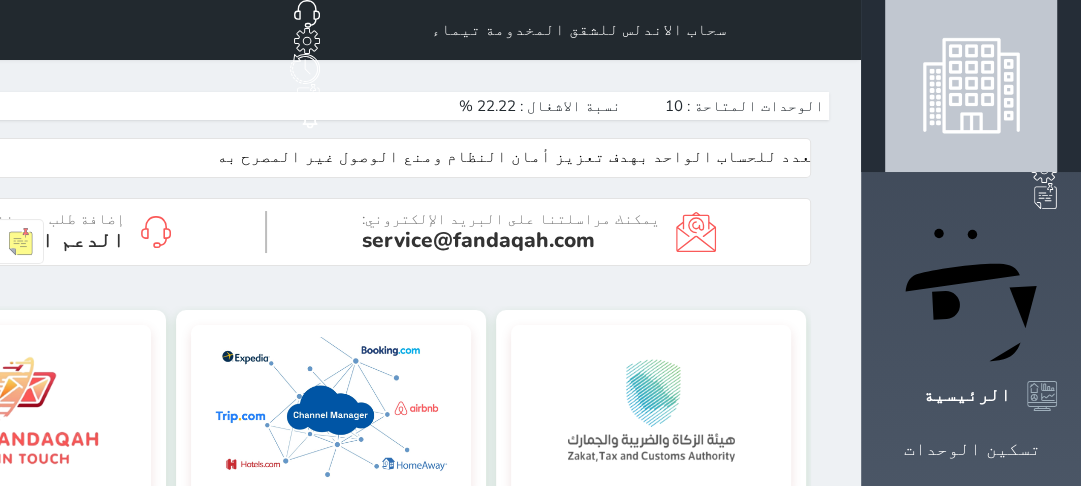click 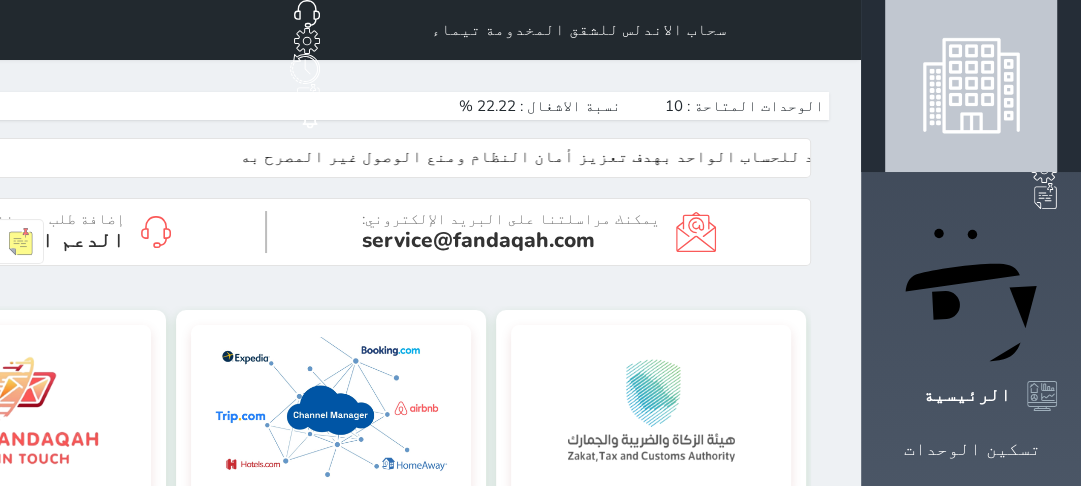 scroll, scrollTop: 94, scrollLeft: 0, axis: vertical 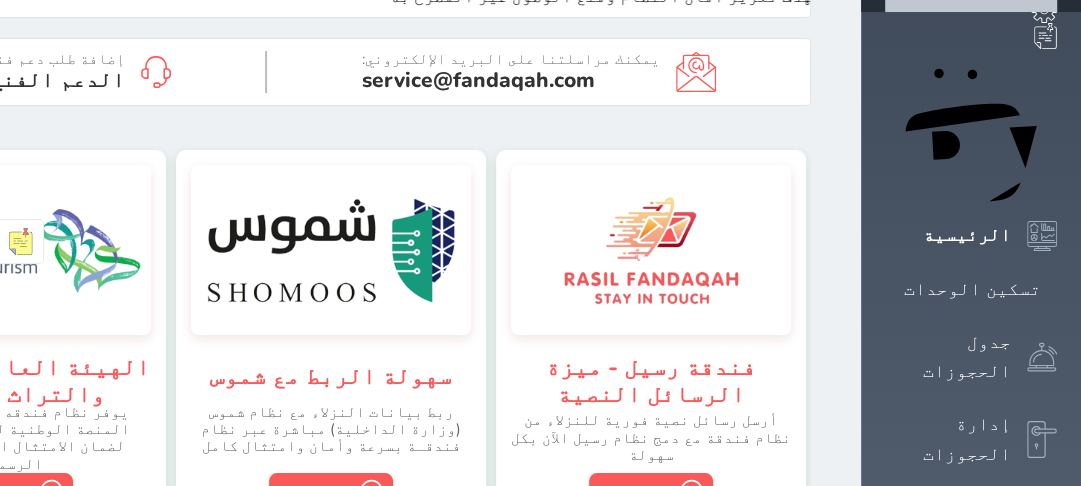 click on "سحاب الاندلس للشقق المخدومة الوجه 1" at bounding box center (-107, 699) 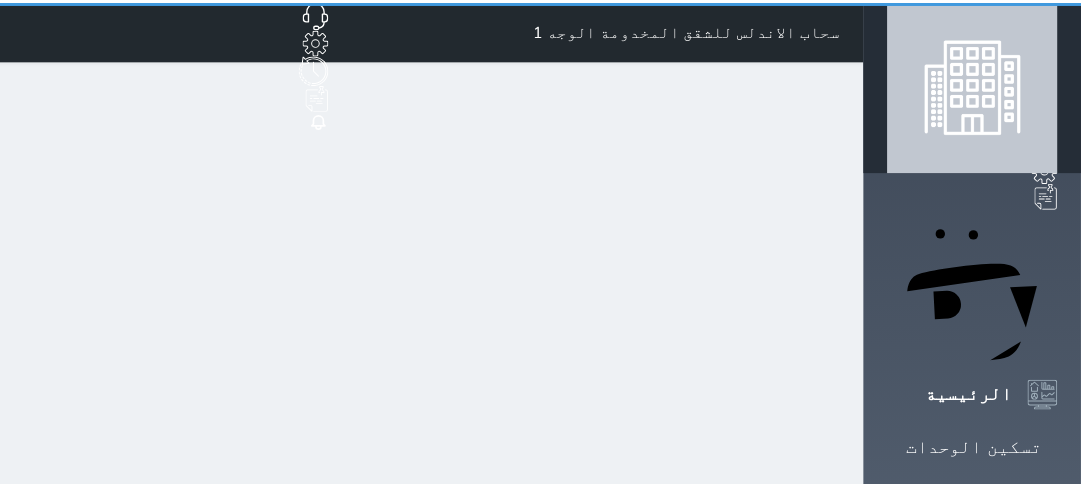 scroll, scrollTop: 0, scrollLeft: 0, axis: both 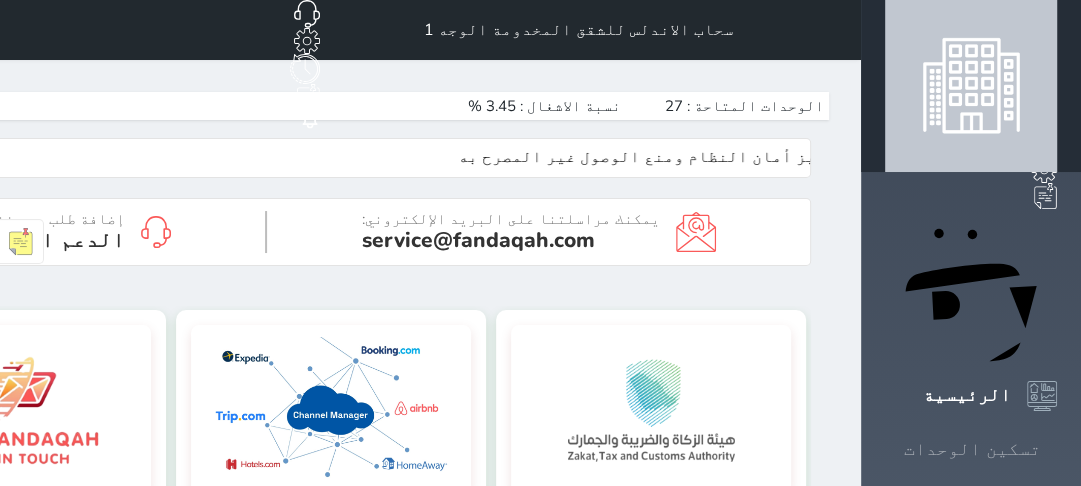 click 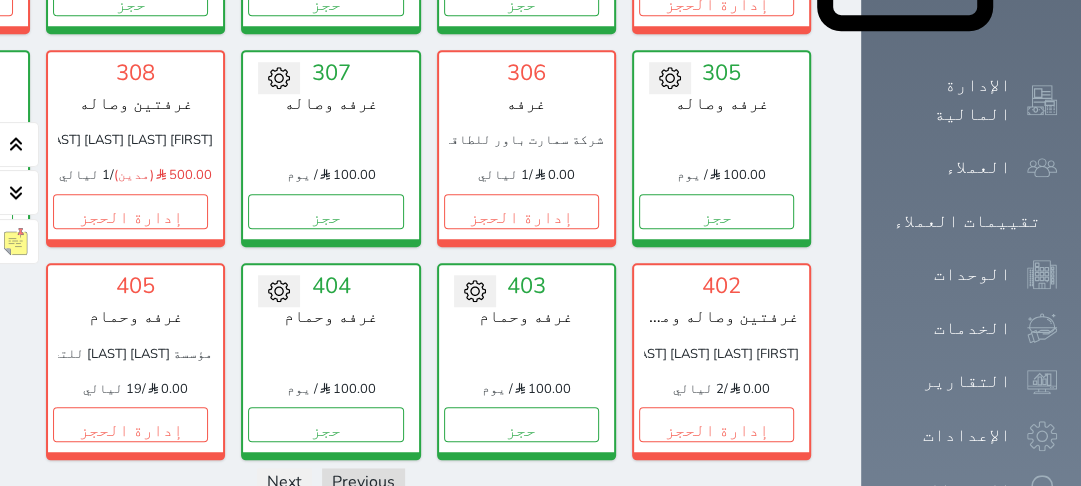 scroll, scrollTop: 1038, scrollLeft: 0, axis: vertical 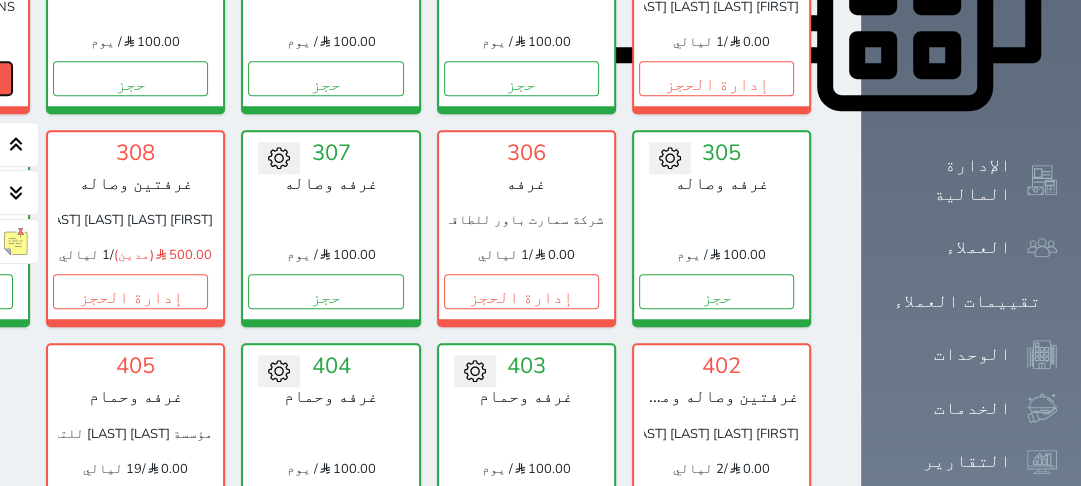 click on "إدارة الحجز" at bounding box center (-65, 78) 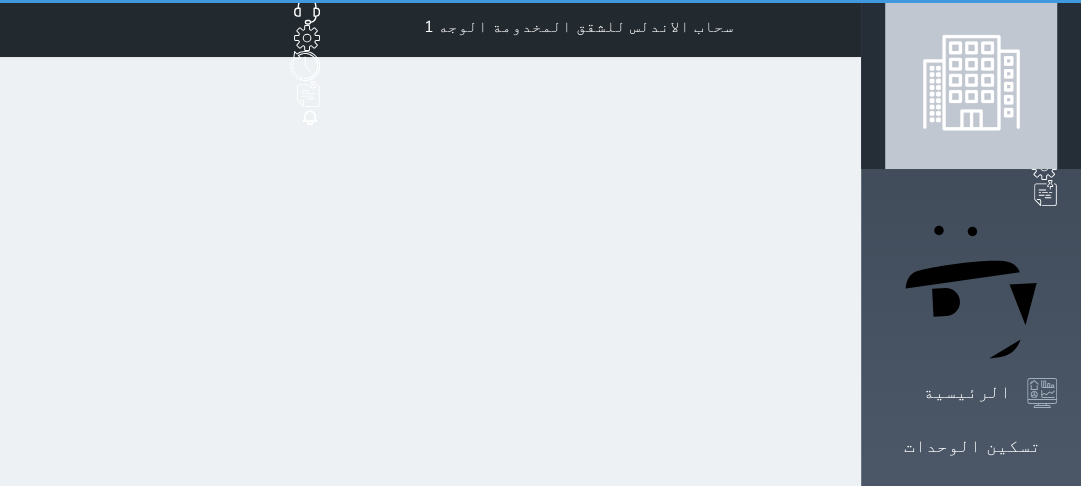 scroll, scrollTop: 0, scrollLeft: 0, axis: both 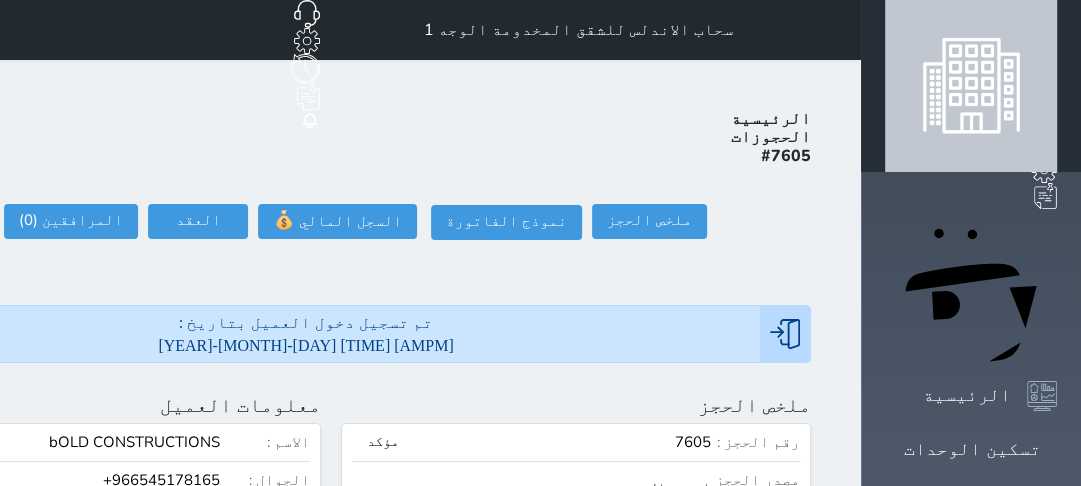 select 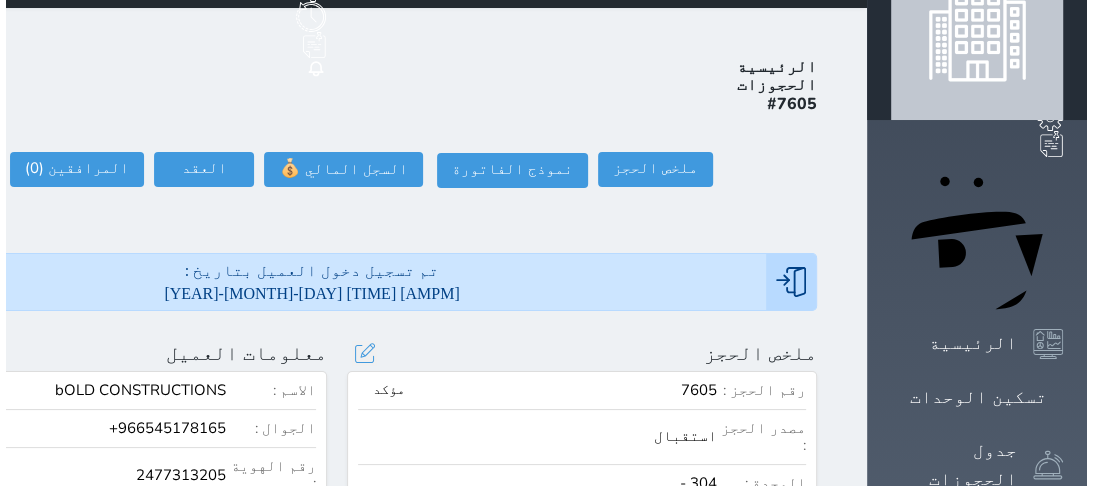 scroll, scrollTop: 80, scrollLeft: 0, axis: vertical 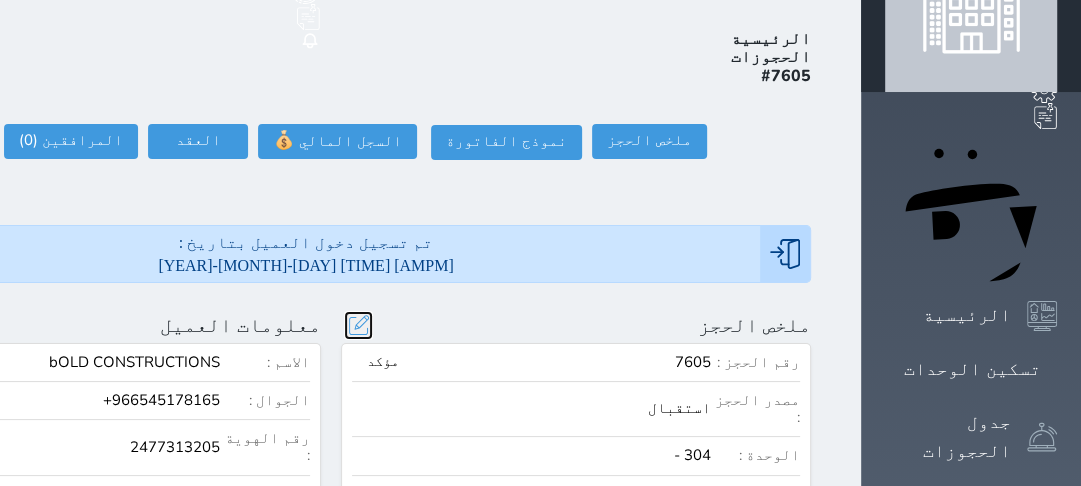 drag, startPoint x: 516, startPoint y: 212, endPoint x: 529, endPoint y: 215, distance: 13.341664 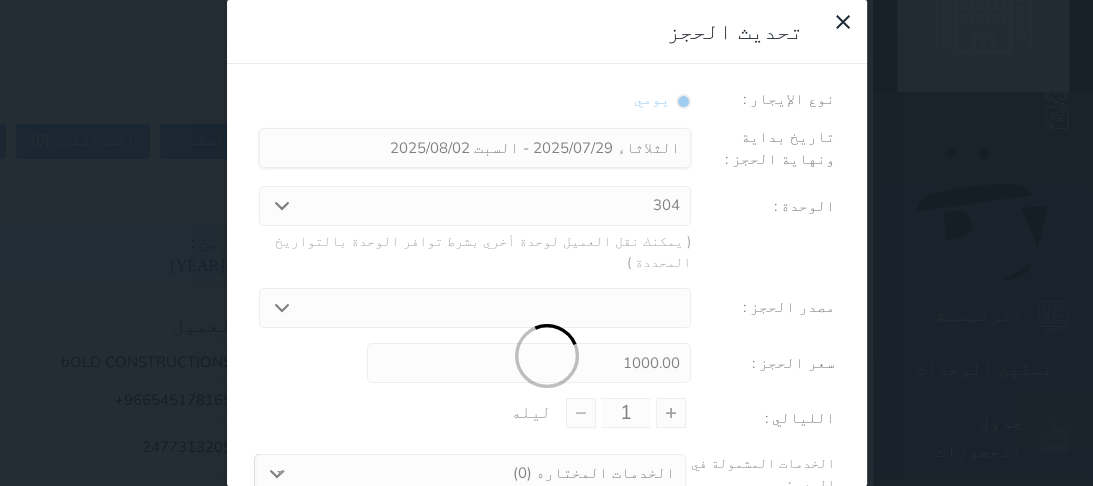type on "4" 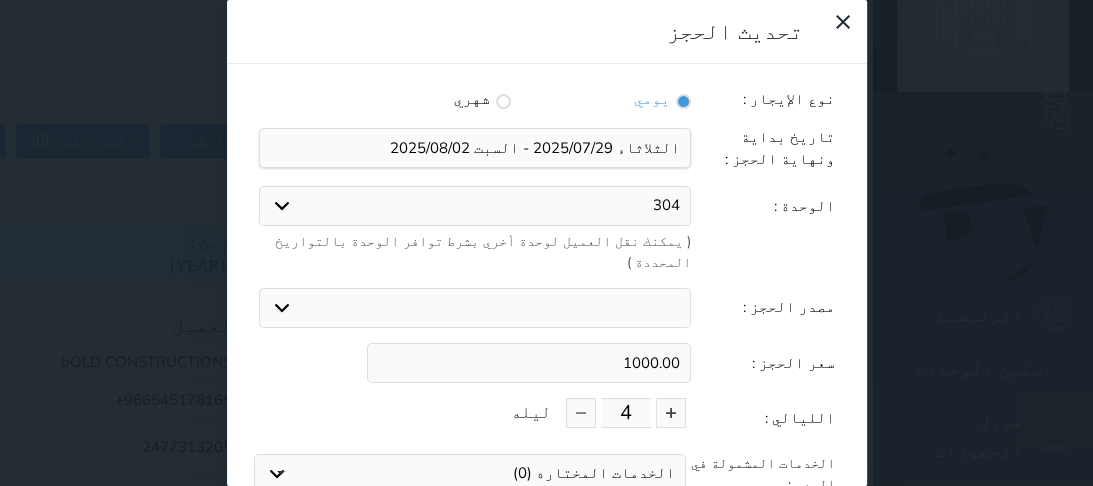 drag, startPoint x: 284, startPoint y: 195, endPoint x: 306, endPoint y: 197, distance: 22.090721 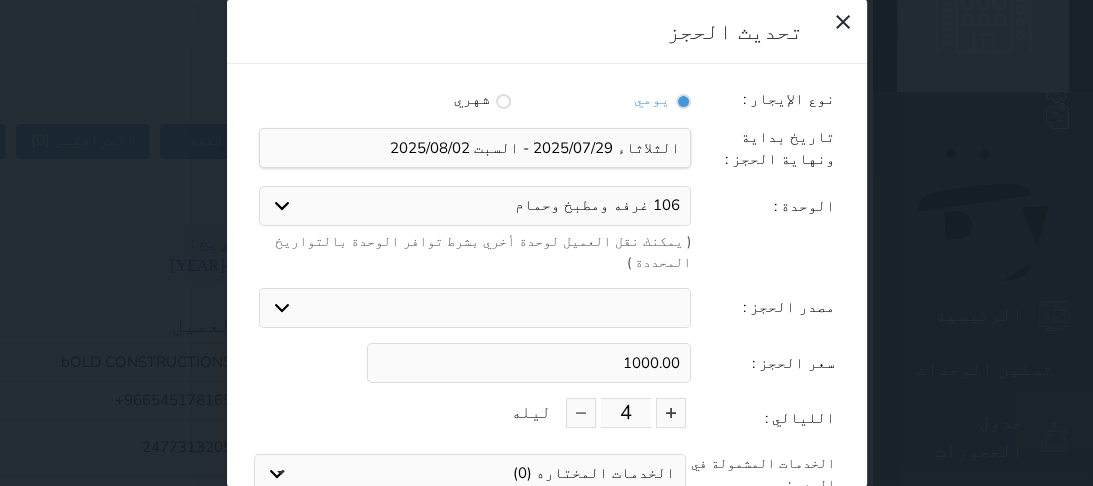 click on "304    101 غرفه وصاله ومطبخ وحمام 102 غرفه وصاله ومطبخ وحمام 105 غرفه وصاله ومطبخ وحمام 106 غرفه ومطبخ وحمام 201 غرفه وصاله 202 غرفه وصاله 204 غرفه 205 غرفه وصاله 207 غرفه وصاله 301 غرفه وصاله 302 غرفه وصاله 303 غرفه 305 غرفه وصاله 307 غرفه وصاله 308 غرفتين وصاله 401 غرفه وحمام 403 غرفه وحمام 404 غرفه وحمام 107 غرفه وصاله ومطبخ وحمام" at bounding box center (475, 206) 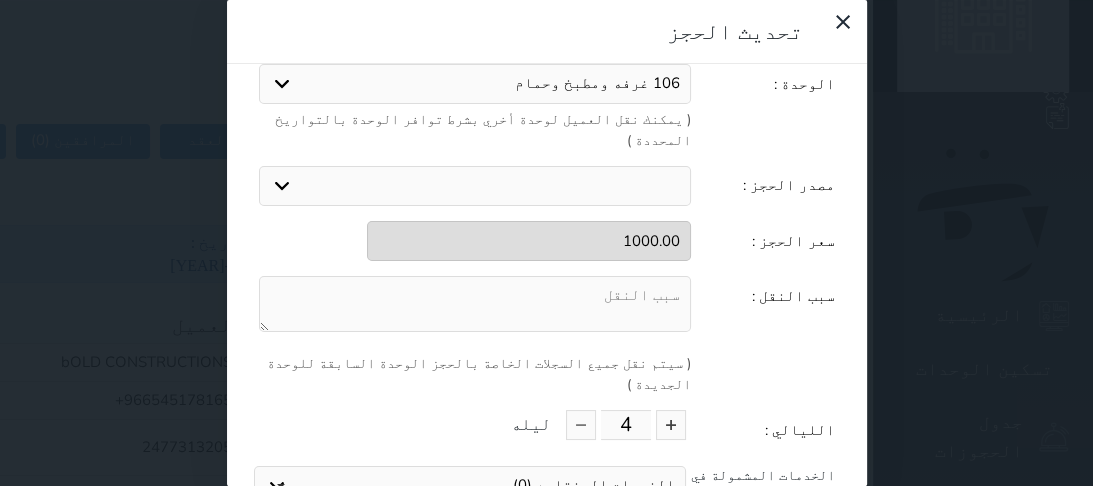 scroll, scrollTop: 216, scrollLeft: 0, axis: vertical 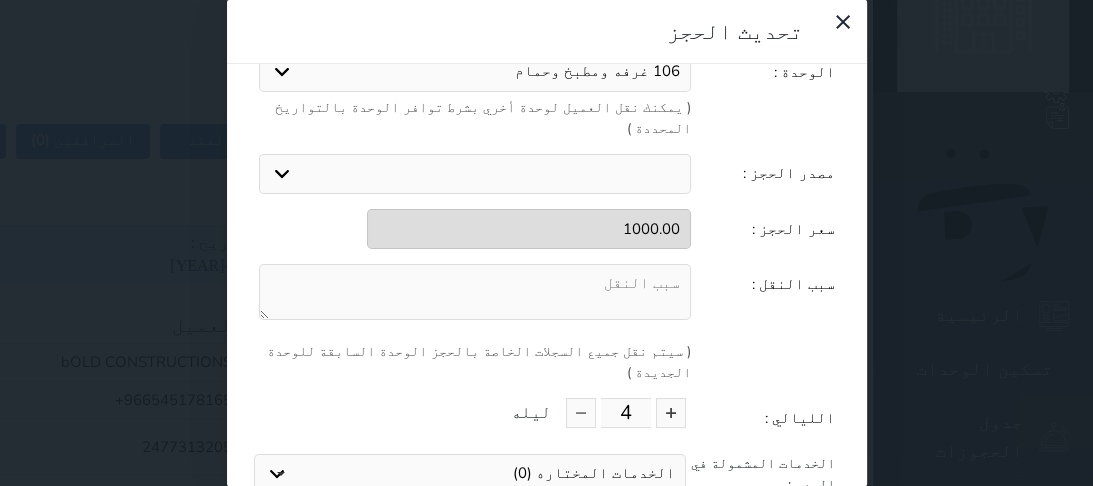 click at bounding box center [475, 292] 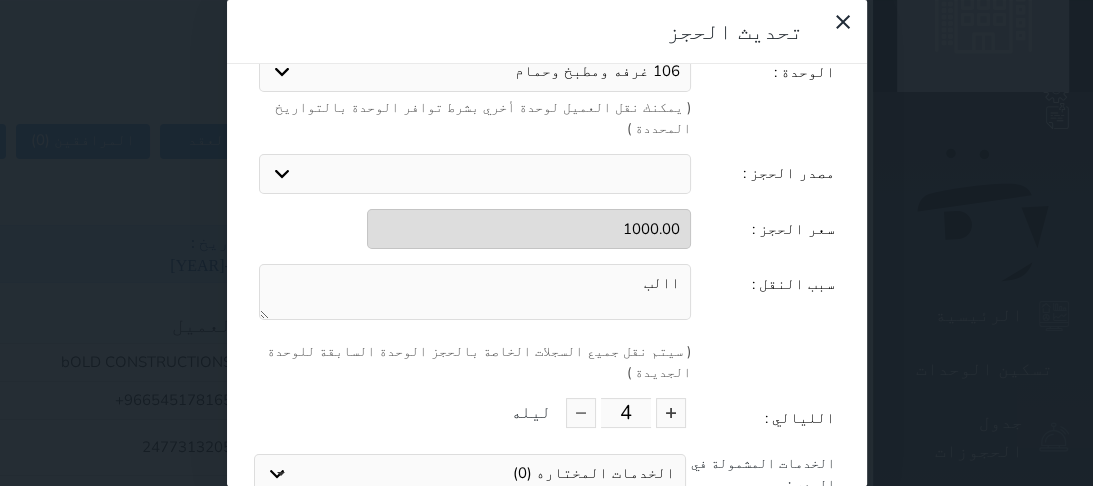 scroll, scrollTop: 78, scrollLeft: 0, axis: vertical 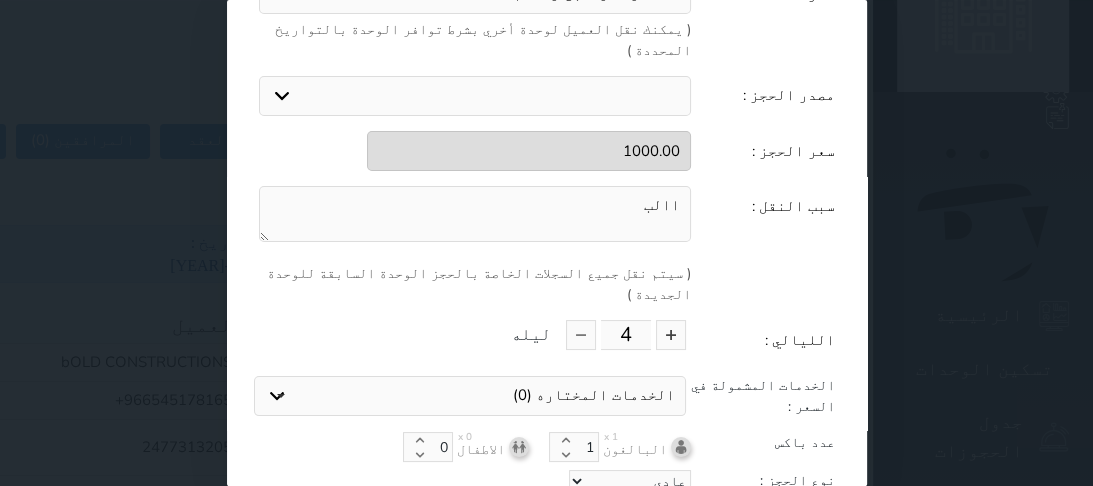 type on "االب" 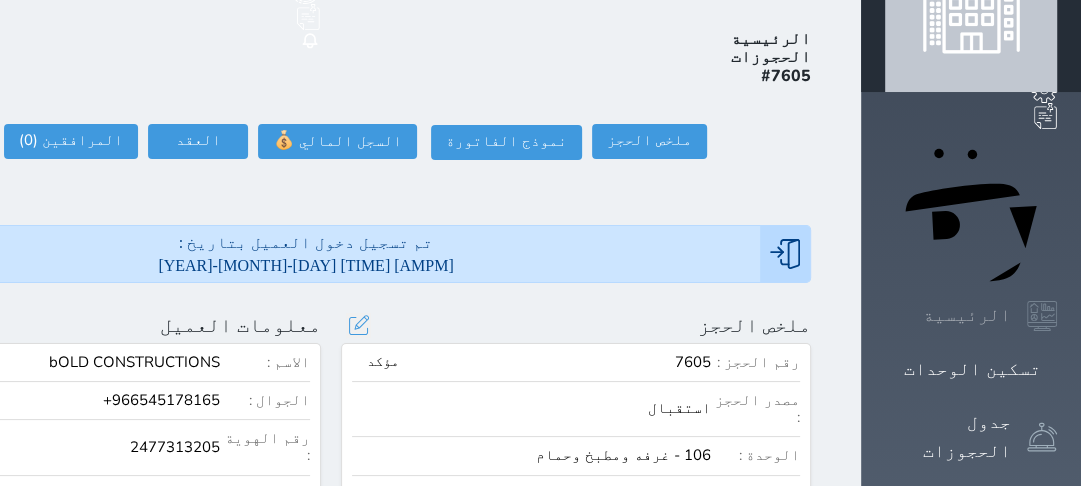 click 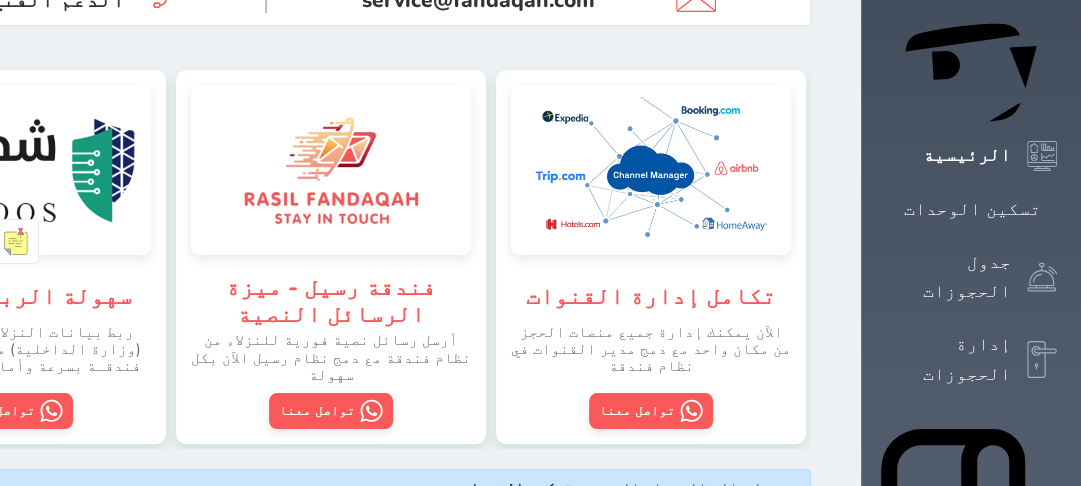 scroll, scrollTop: 240, scrollLeft: 0, axis: vertical 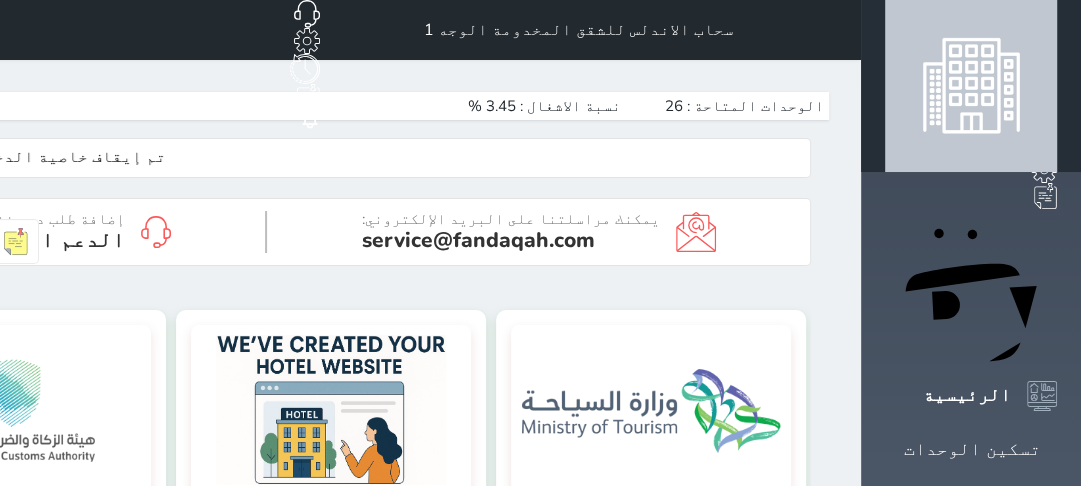 click 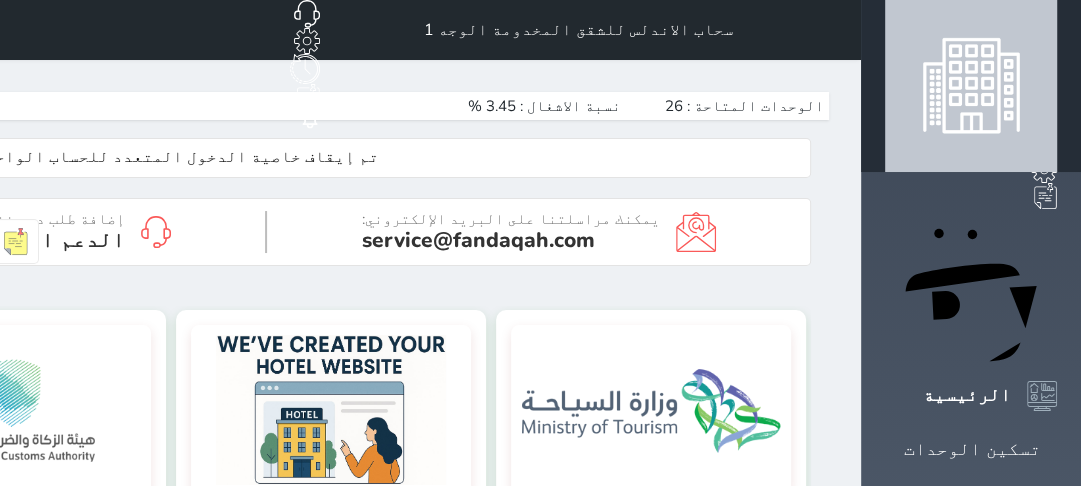 click on "ركن صحاري للشقق المخدومة 3" at bounding box center [-102, 456] 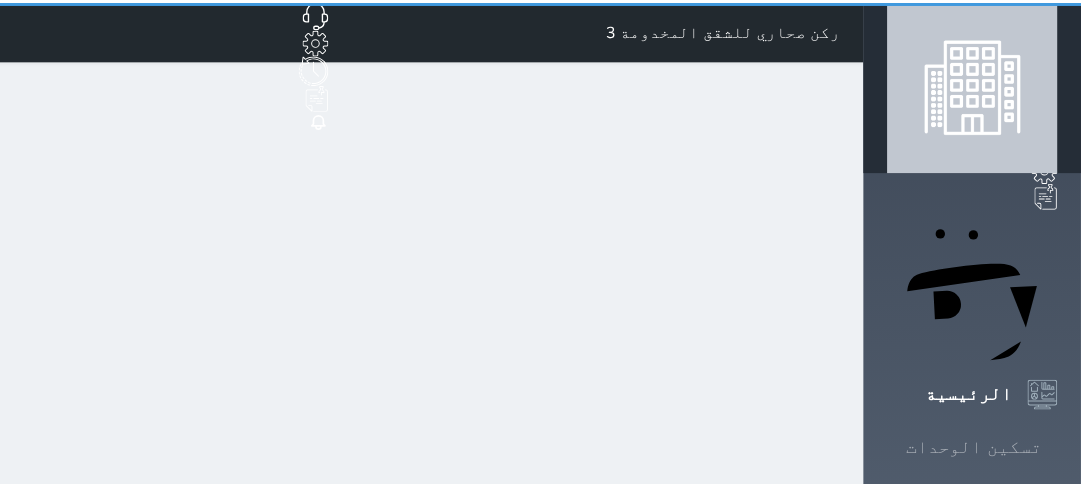 scroll, scrollTop: 0, scrollLeft: 0, axis: both 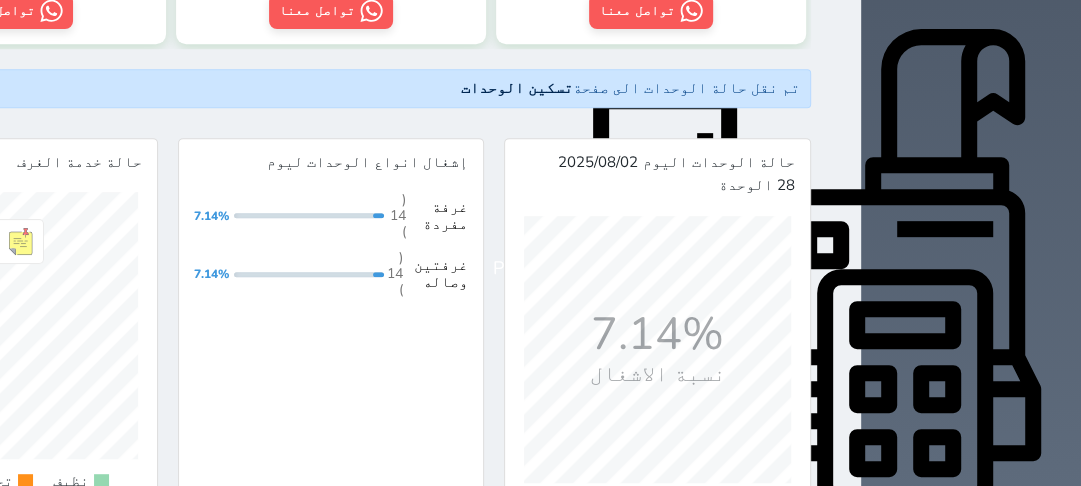 click 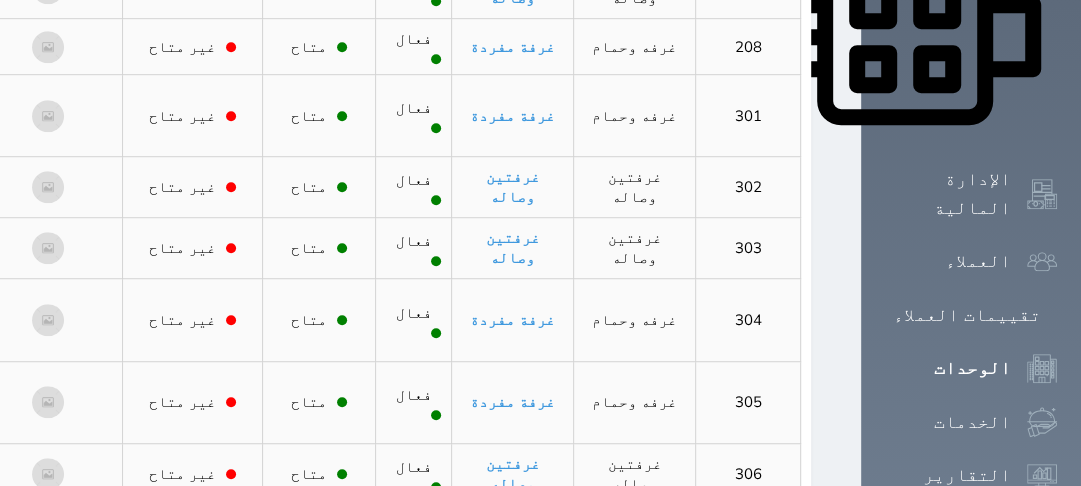 scroll, scrollTop: 1040, scrollLeft: 0, axis: vertical 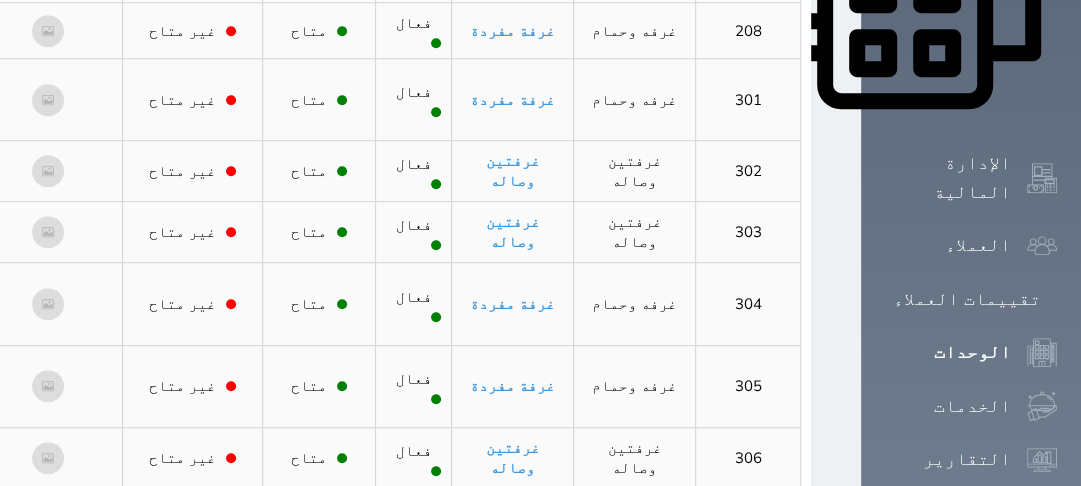 click 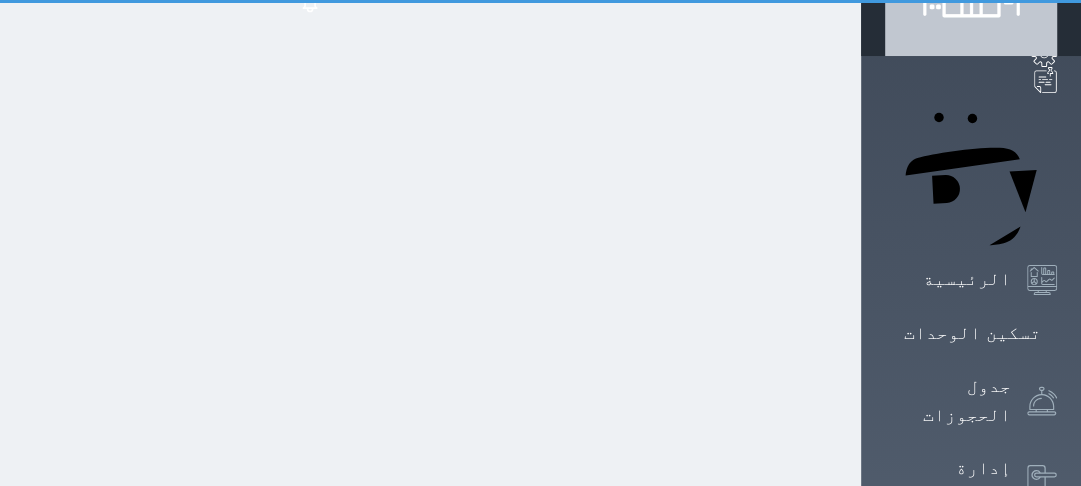 scroll, scrollTop: 108, scrollLeft: 0, axis: vertical 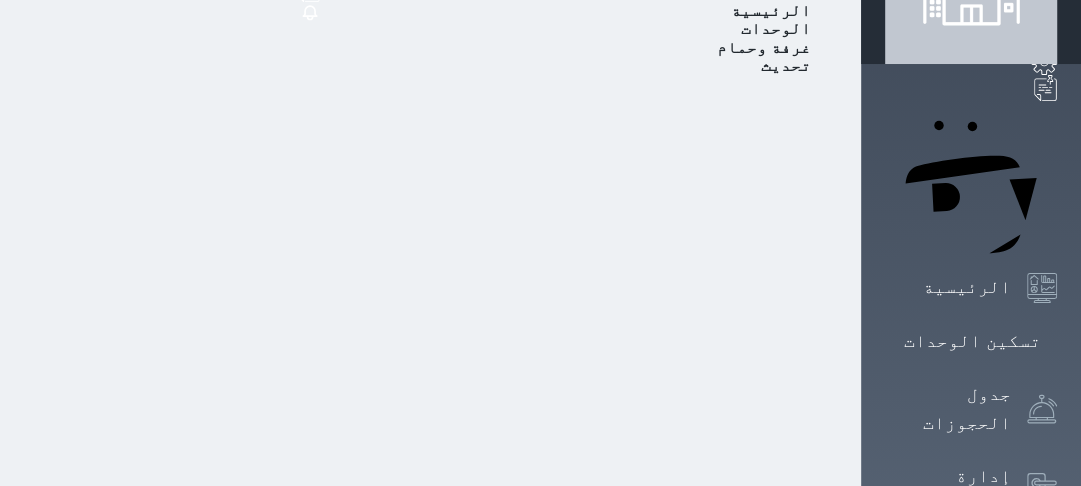 select on "6871" 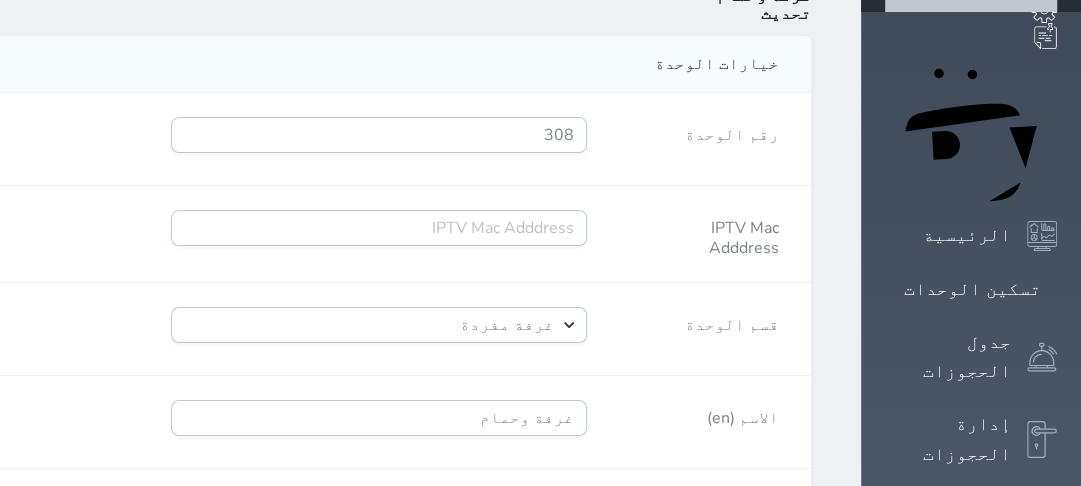 scroll, scrollTop: 188, scrollLeft: 0, axis: vertical 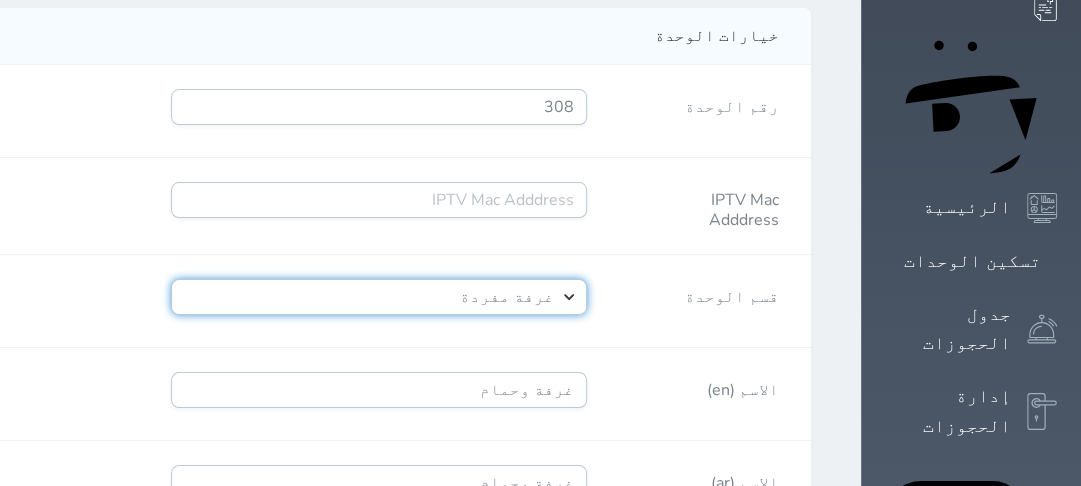 click on "إختر خيار   غرفة مفردة
غرفتين وصاله" at bounding box center (379, 297) 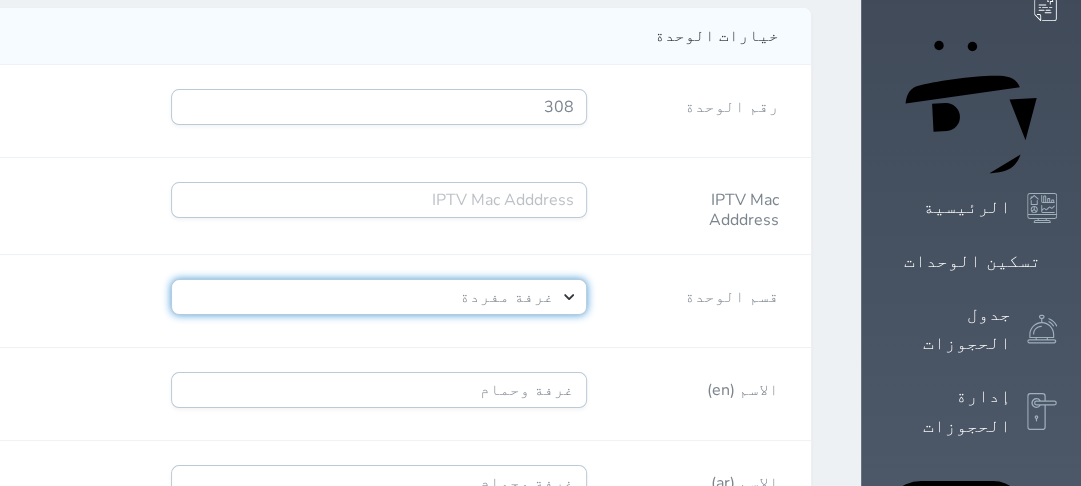 click on "إختر خيار   غرفة مفردة
غرفتين وصاله" at bounding box center (379, 297) 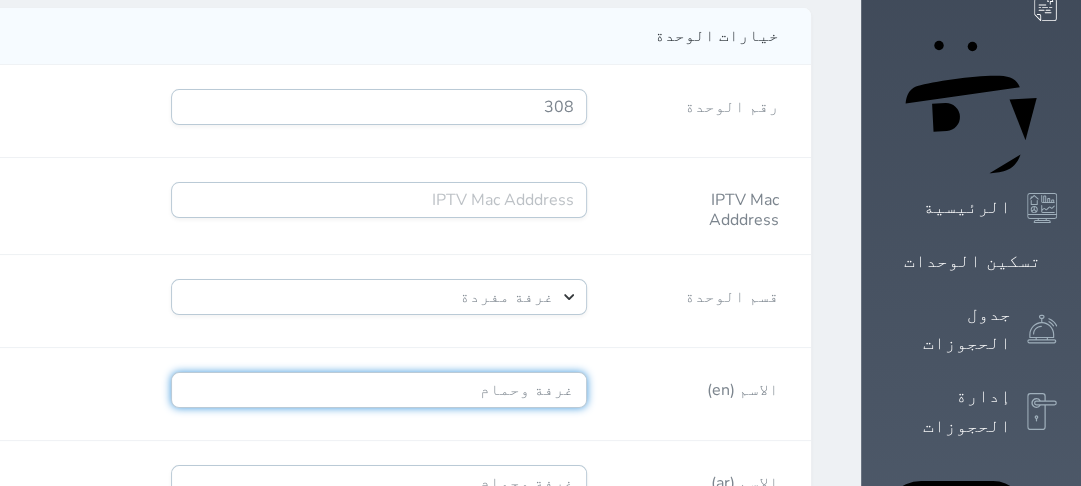 drag, startPoint x: 692, startPoint y: 315, endPoint x: 653, endPoint y: 320, distance: 39.319206 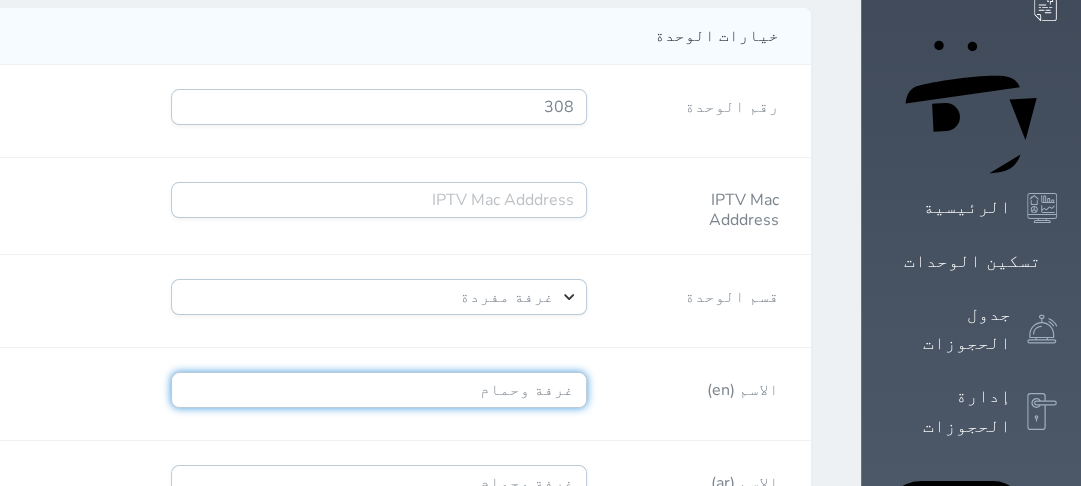 click on "غرفة وحمام" at bounding box center [379, 390] 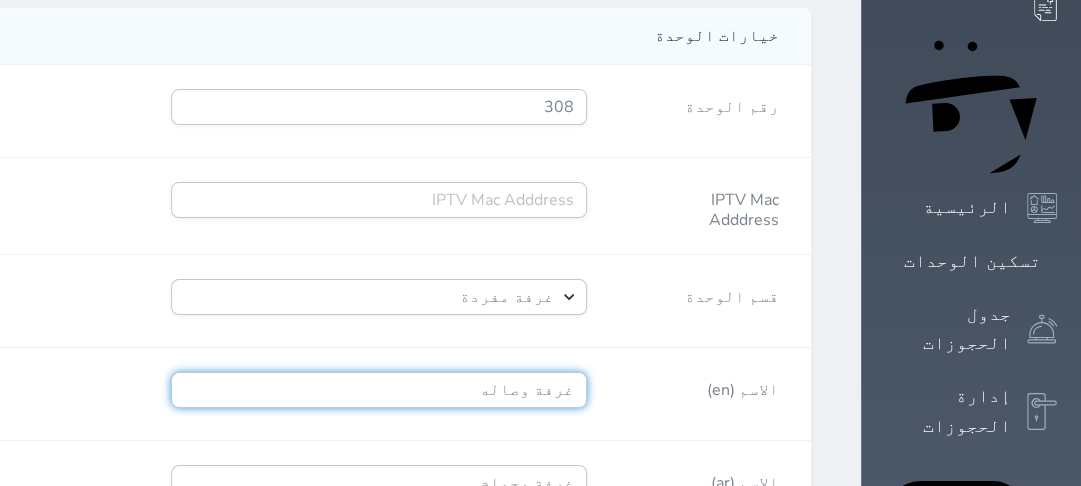 type on "غرفة وصاله" 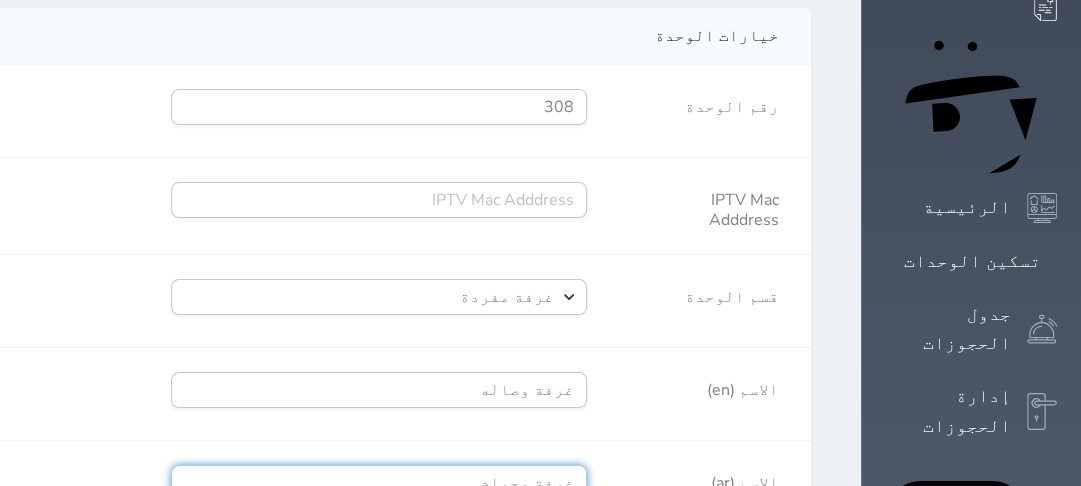 drag, startPoint x: 684, startPoint y: 408, endPoint x: 656, endPoint y: 416, distance: 29.12044 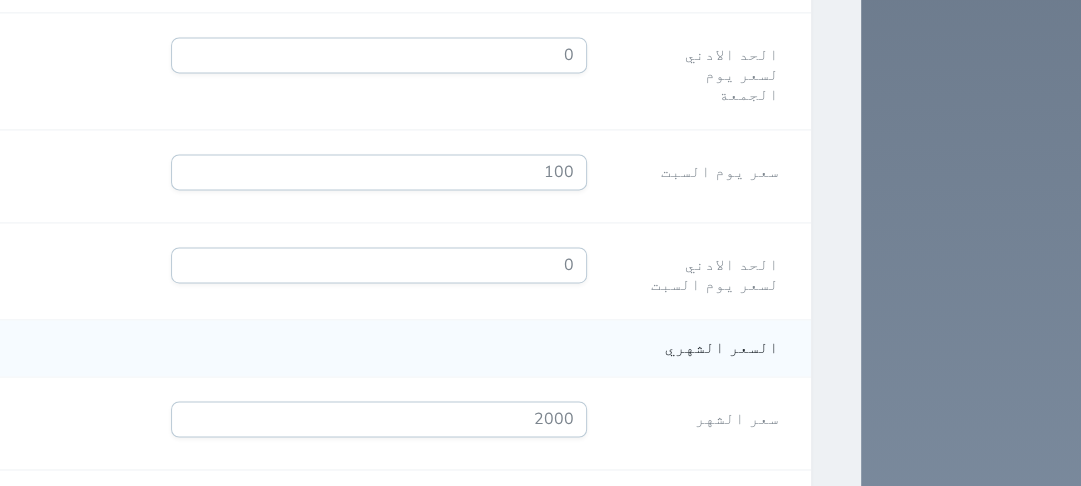 scroll, scrollTop: 2118, scrollLeft: 0, axis: vertical 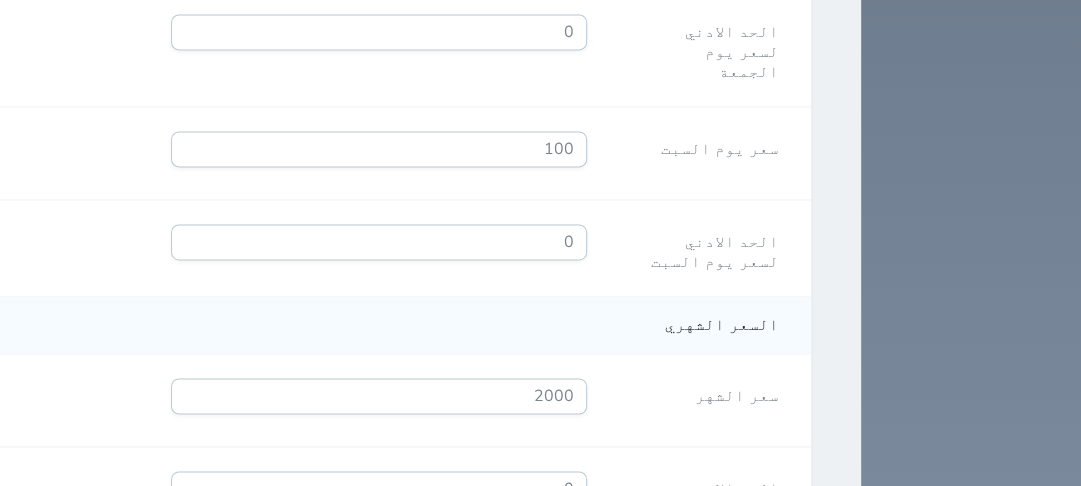 type on "غرفة وصاله" 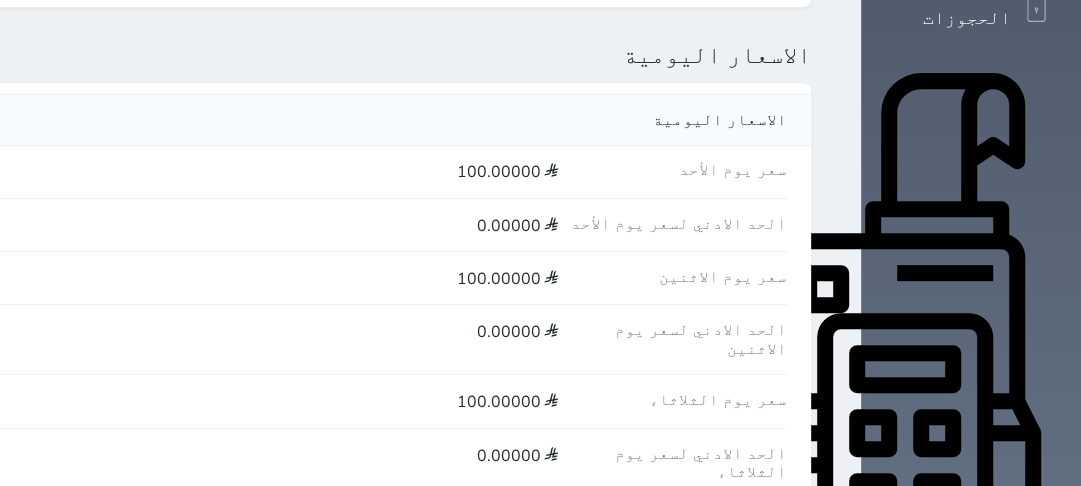 scroll, scrollTop: 560, scrollLeft: 0, axis: vertical 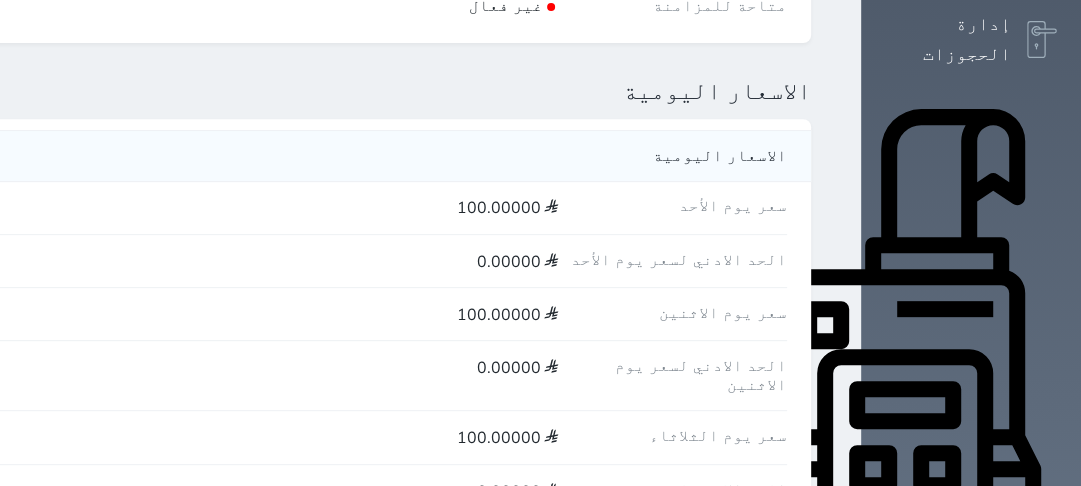 click 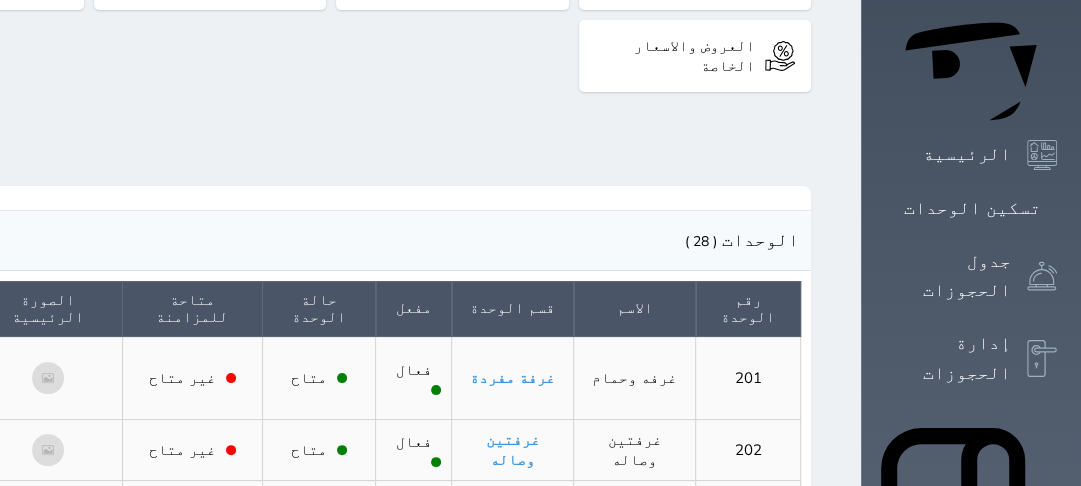 scroll, scrollTop: 240, scrollLeft: 0, axis: vertical 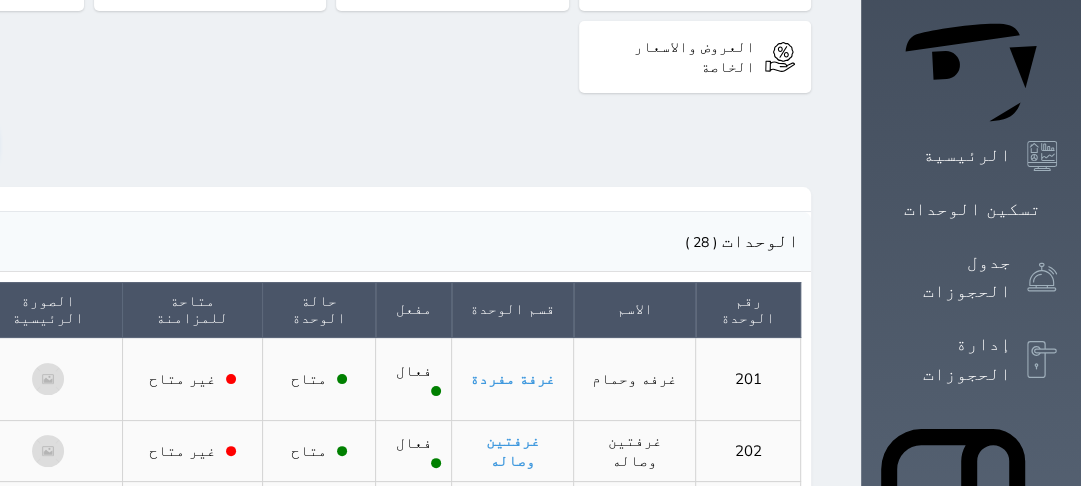 click on "اضافة وحدة" at bounding box center [-78, 145] 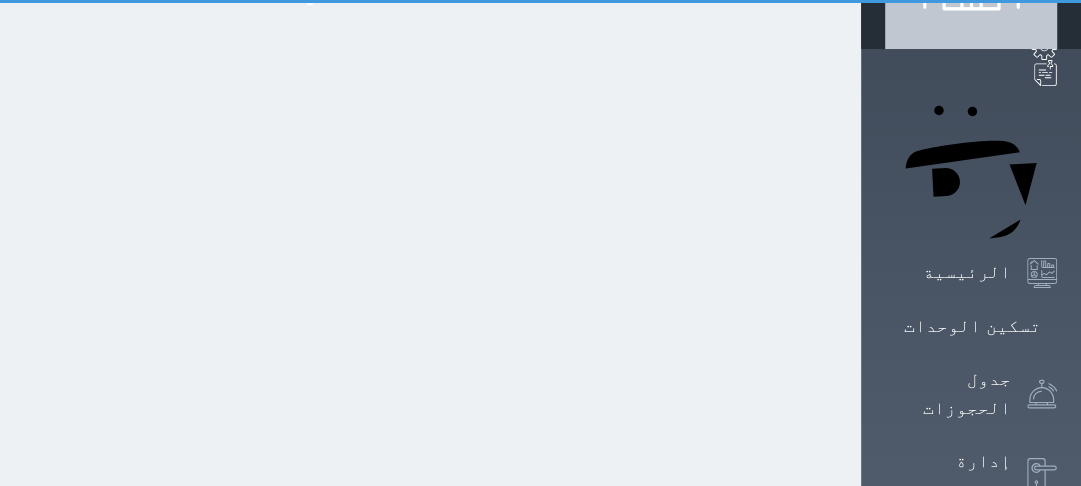 scroll, scrollTop: 108, scrollLeft: 0, axis: vertical 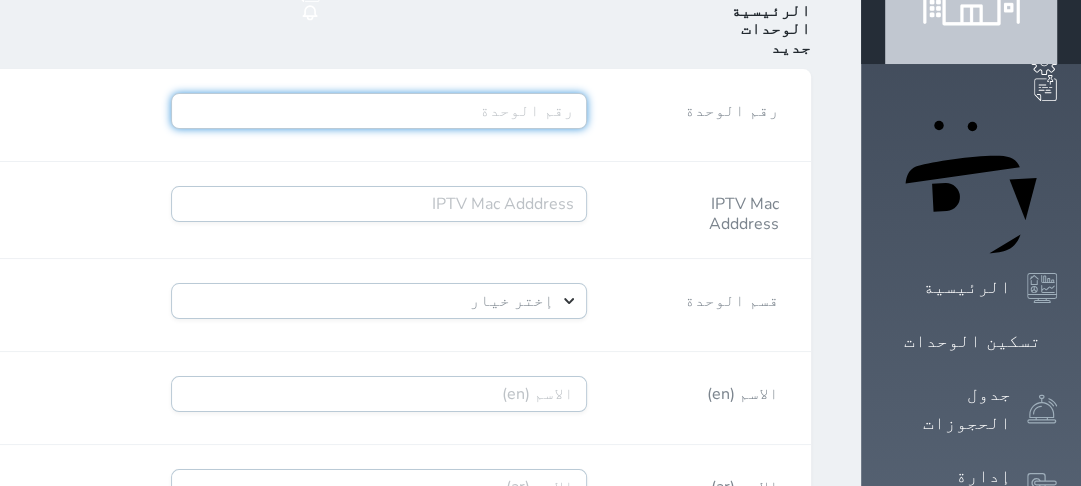click on "رقم الوحدة" at bounding box center [379, 111] 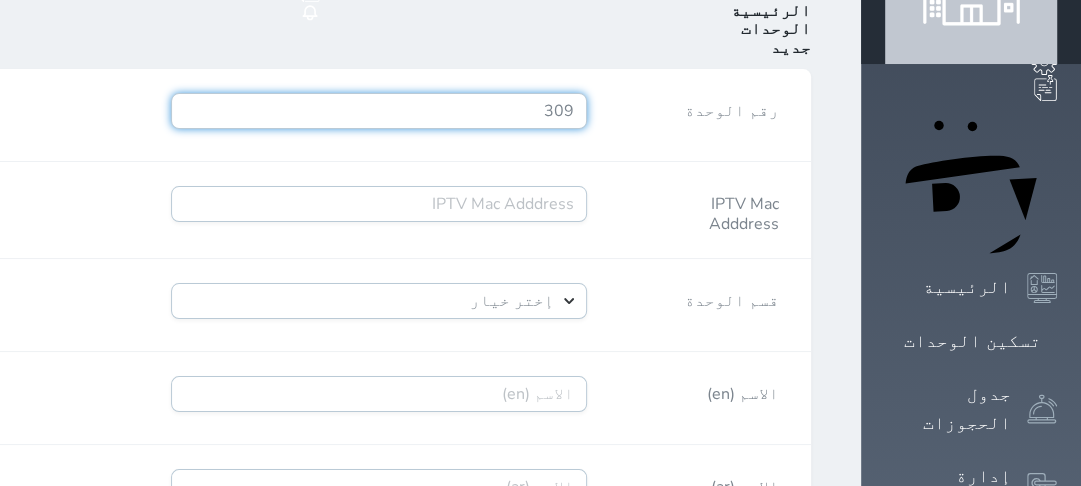 type on "309" 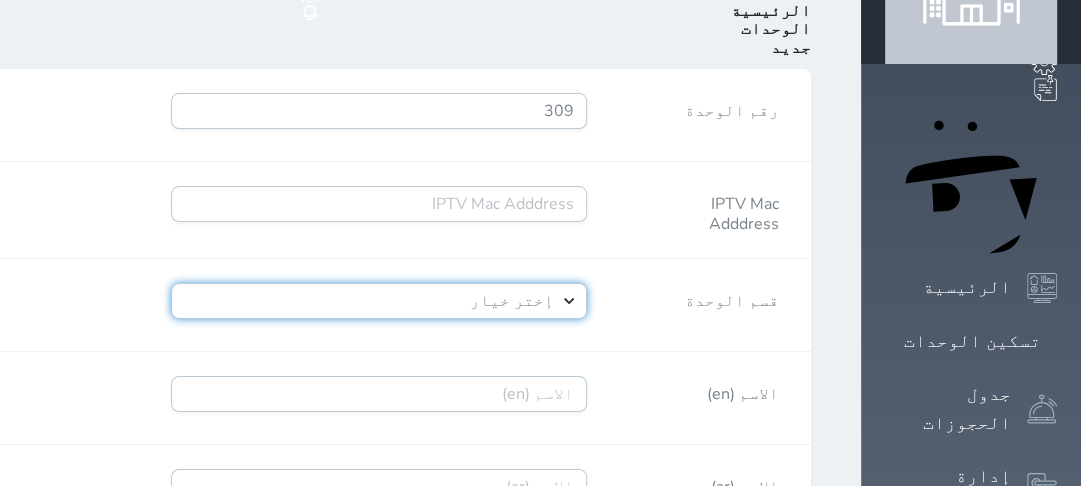 drag, startPoint x: 366, startPoint y: 241, endPoint x: 403, endPoint y: 241, distance: 37 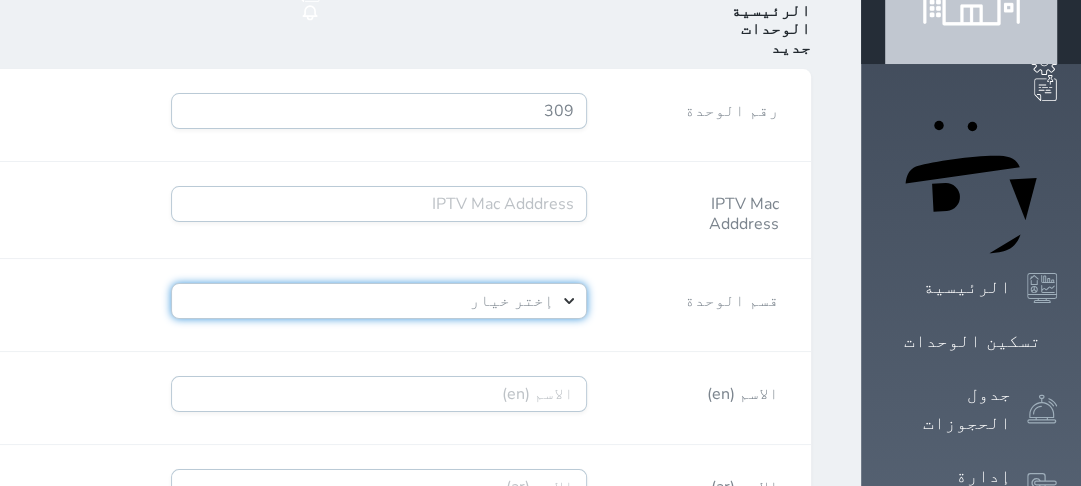 click on "إختر خيار   غرفة مفردة
غرفتين وصاله" at bounding box center [379, 301] 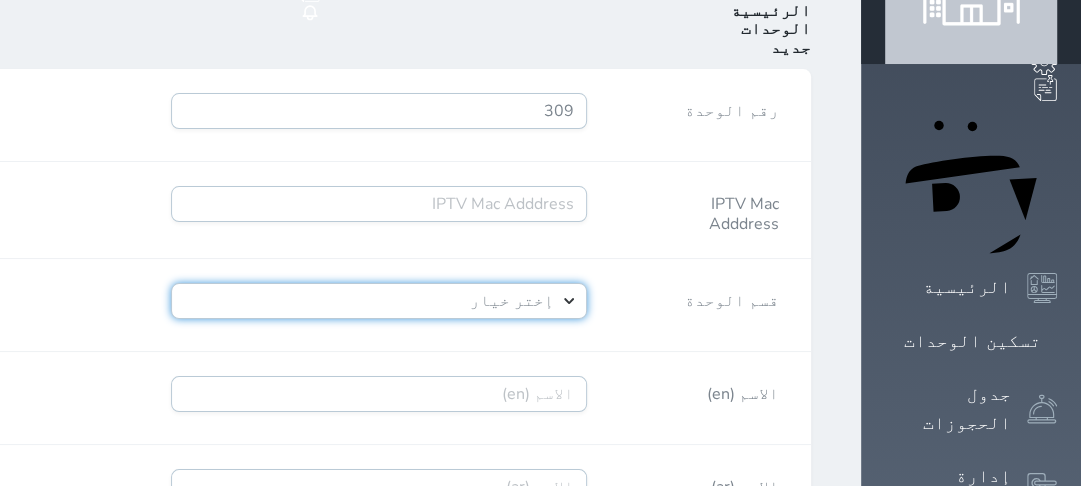 select on "6871" 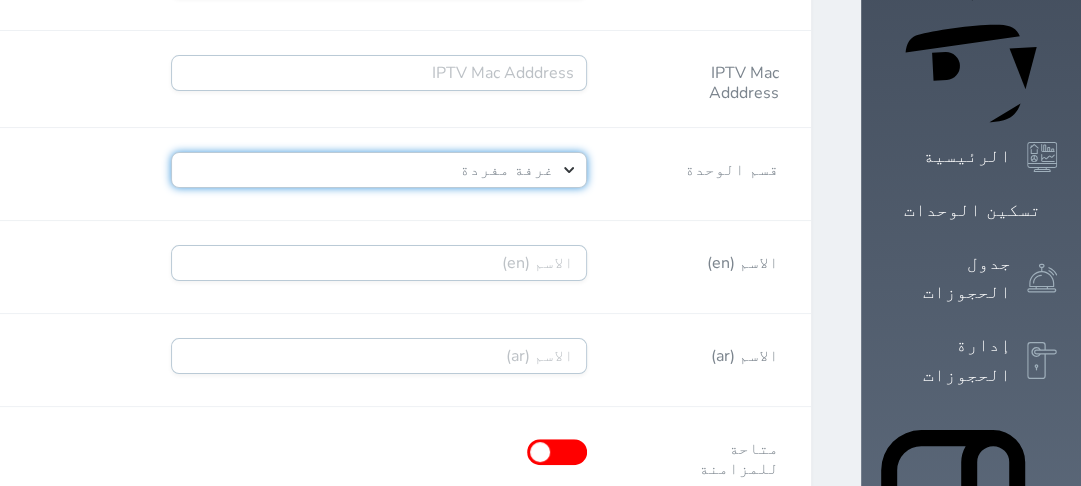 scroll, scrollTop: 268, scrollLeft: 0, axis: vertical 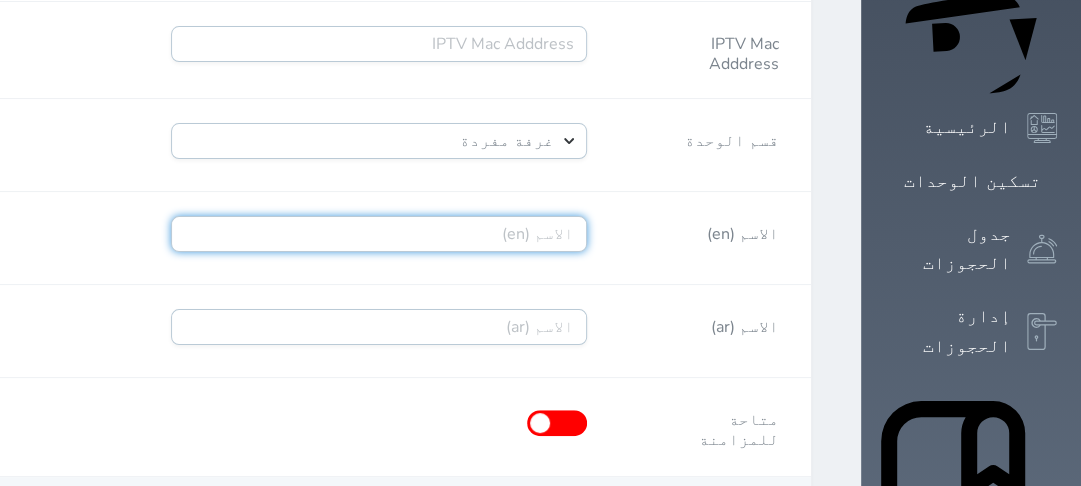 click on "الاسم (en)" at bounding box center (379, 234) 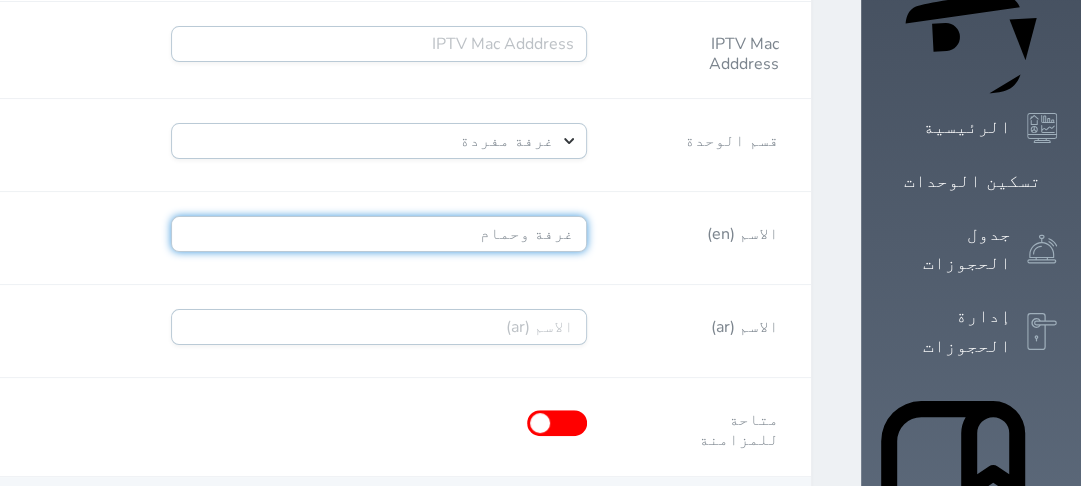 drag, startPoint x: 722, startPoint y: 175, endPoint x: 650, endPoint y: 180, distance: 72.1734 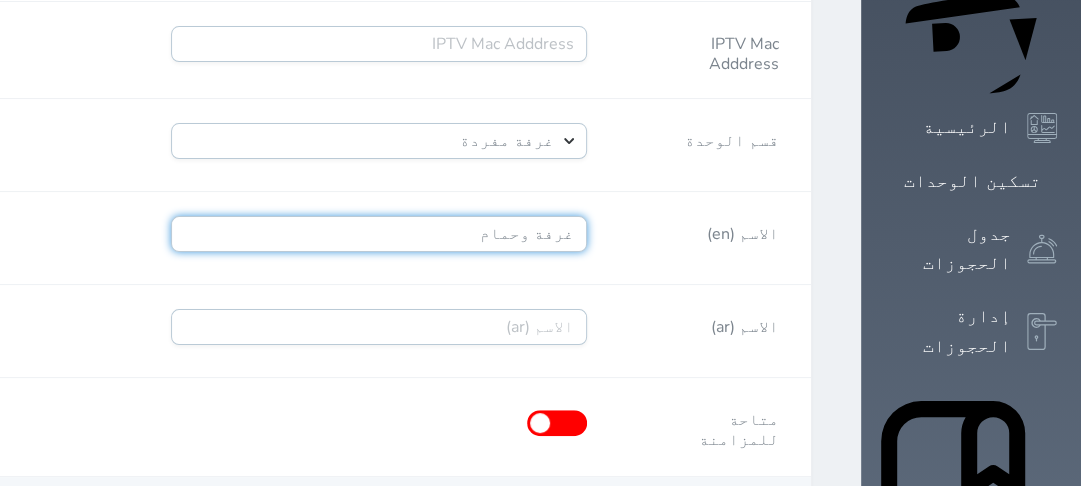 click on "غرفة وحمام" at bounding box center [379, 234] 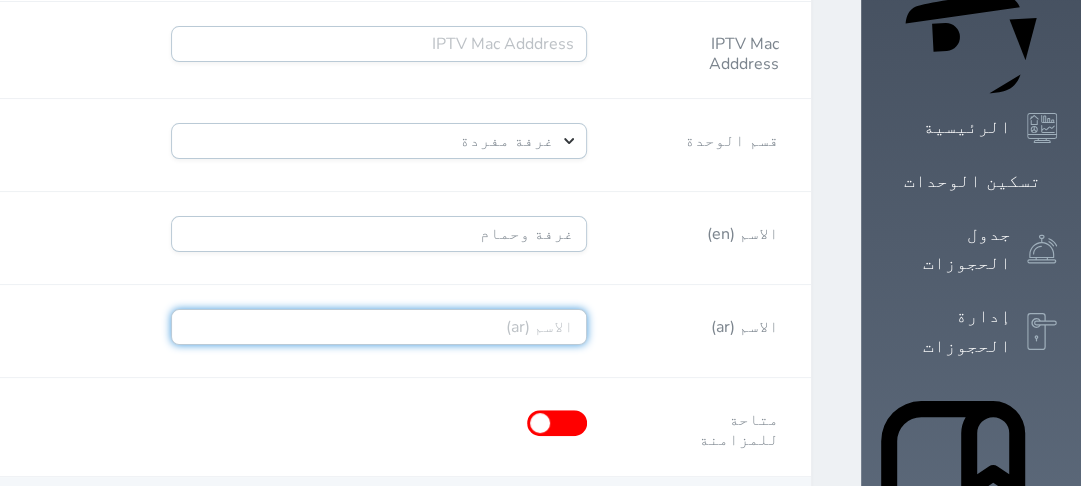 click on "الاسم (ar)" at bounding box center (379, 327) 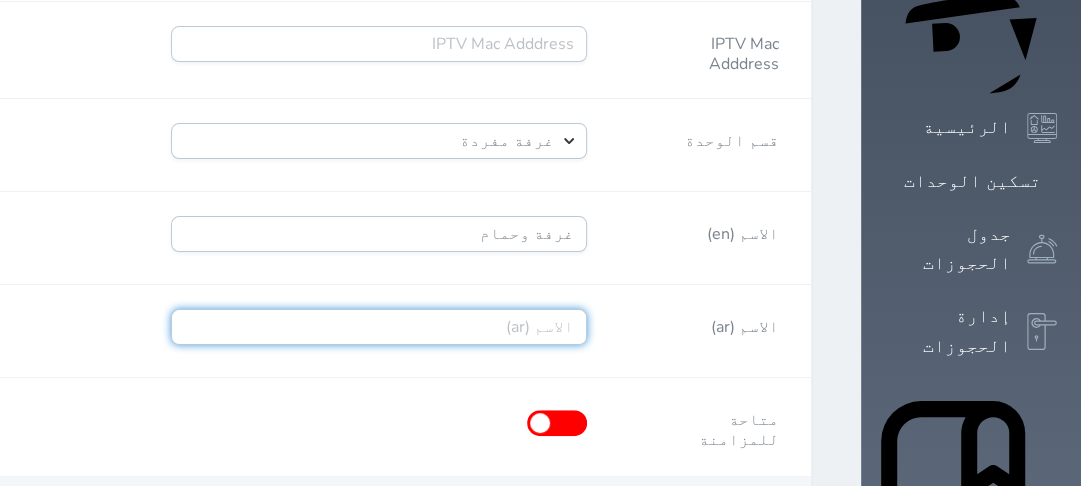 paste on "غرفة وحمام" 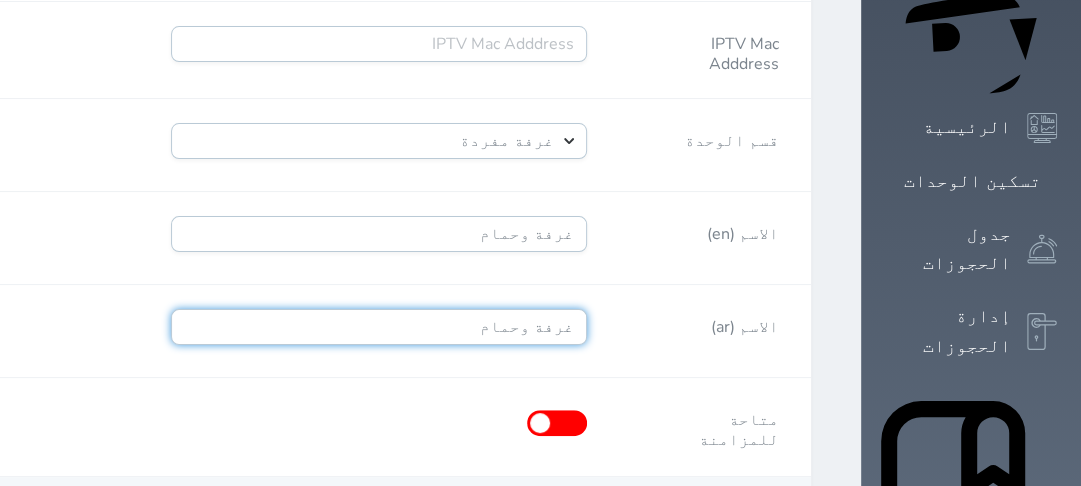 type on "غرفة وحمام" 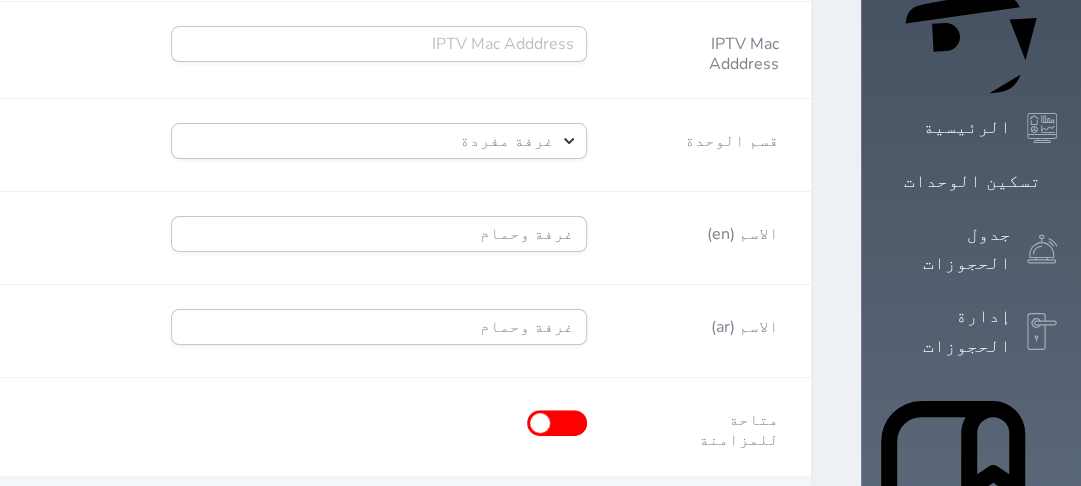 click at bounding box center (540, 423) 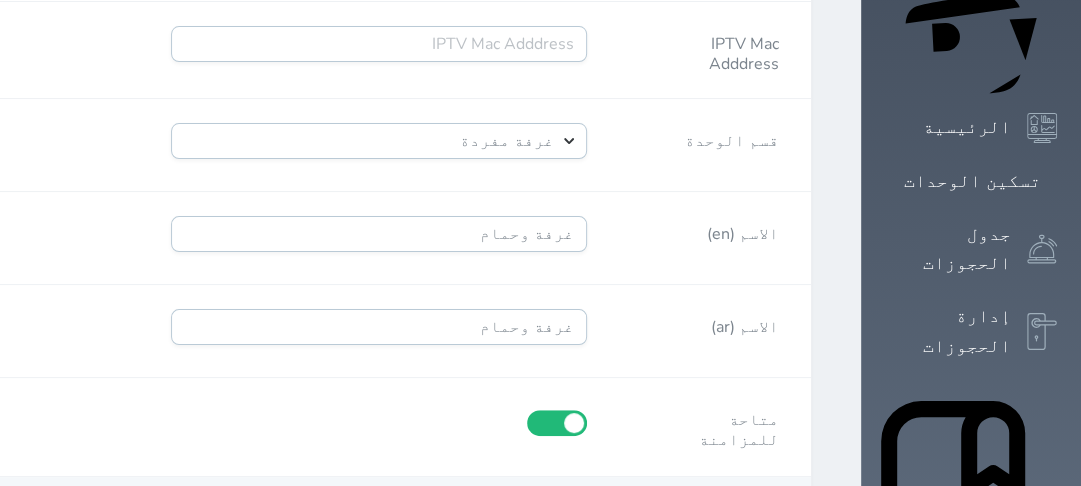 drag, startPoint x: 254, startPoint y: 459, endPoint x: 274, endPoint y: 460, distance: 20.024984 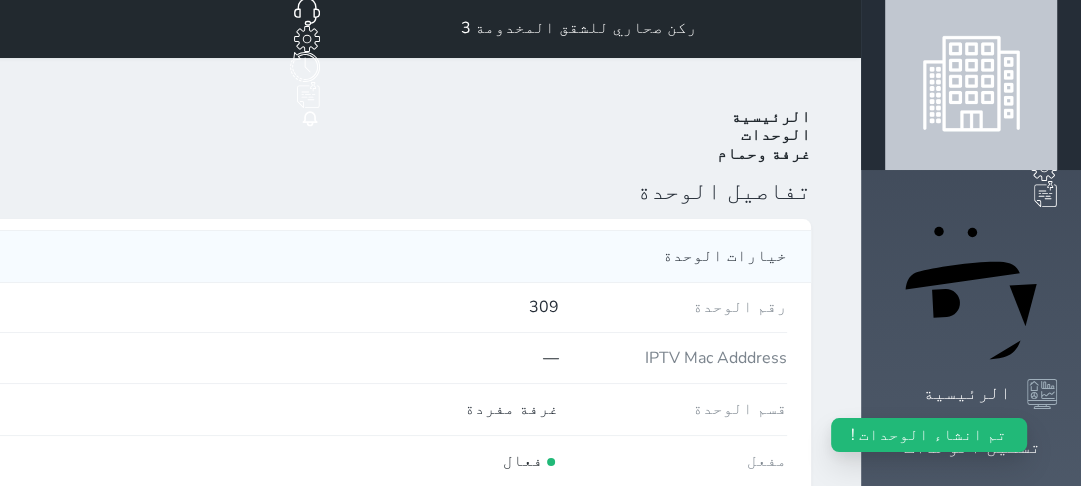 scroll, scrollTop: 0, scrollLeft: 0, axis: both 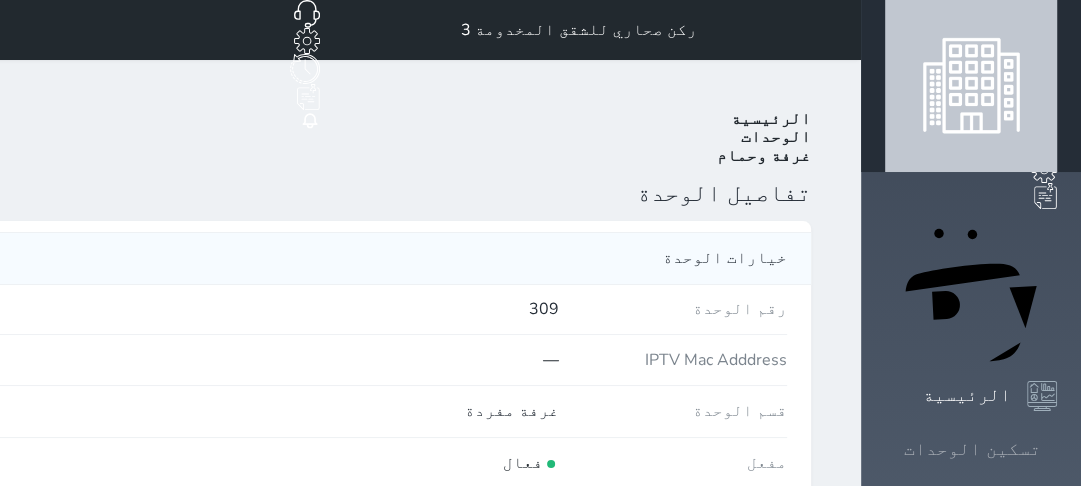 click 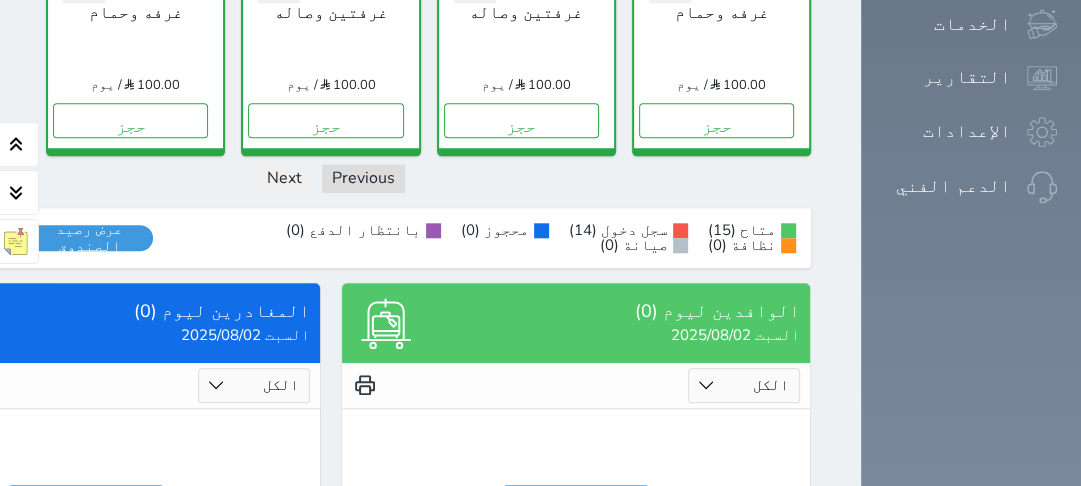 scroll, scrollTop: 1438, scrollLeft: 0, axis: vertical 